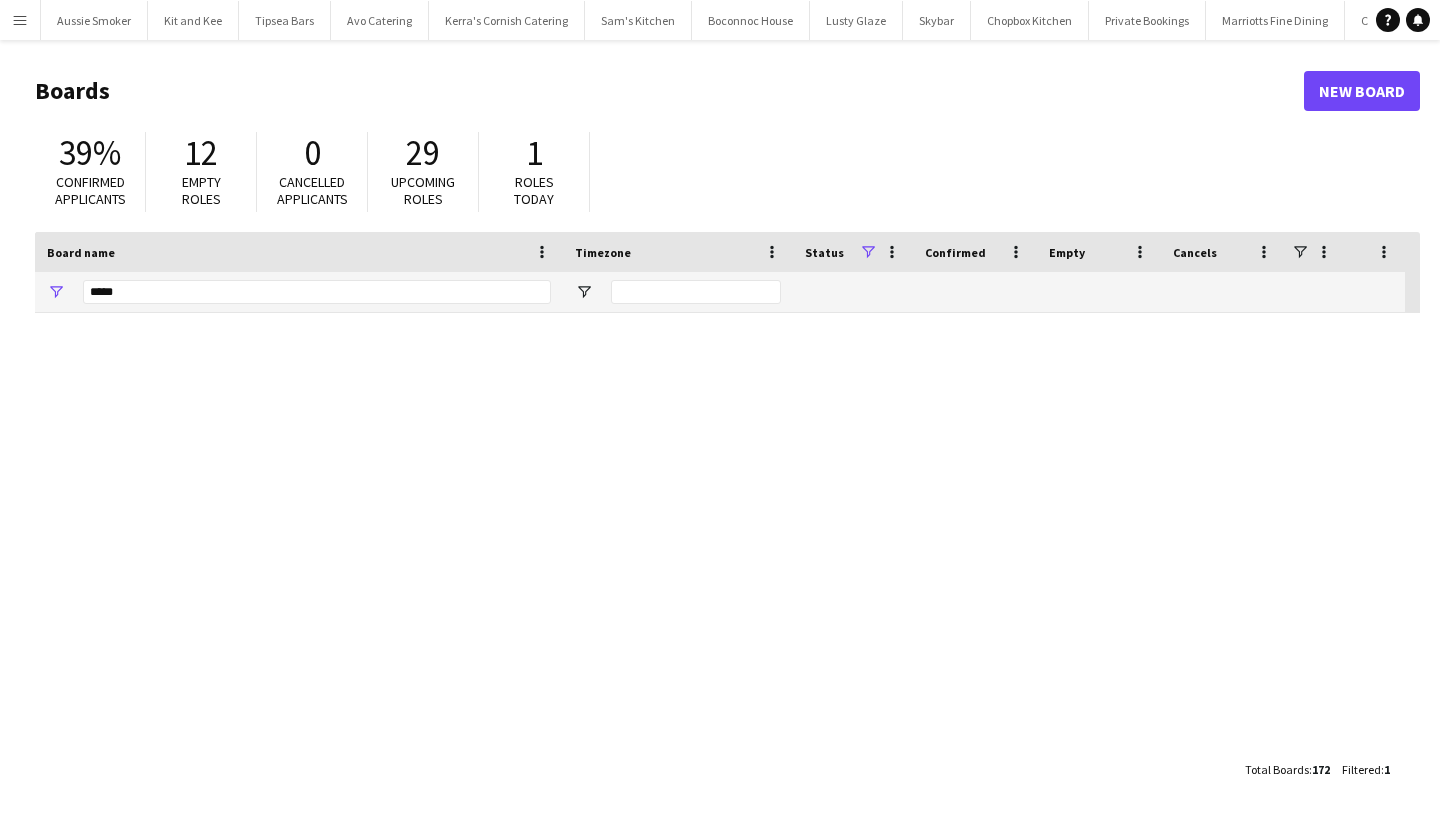 scroll, scrollTop: 0, scrollLeft: 0, axis: both 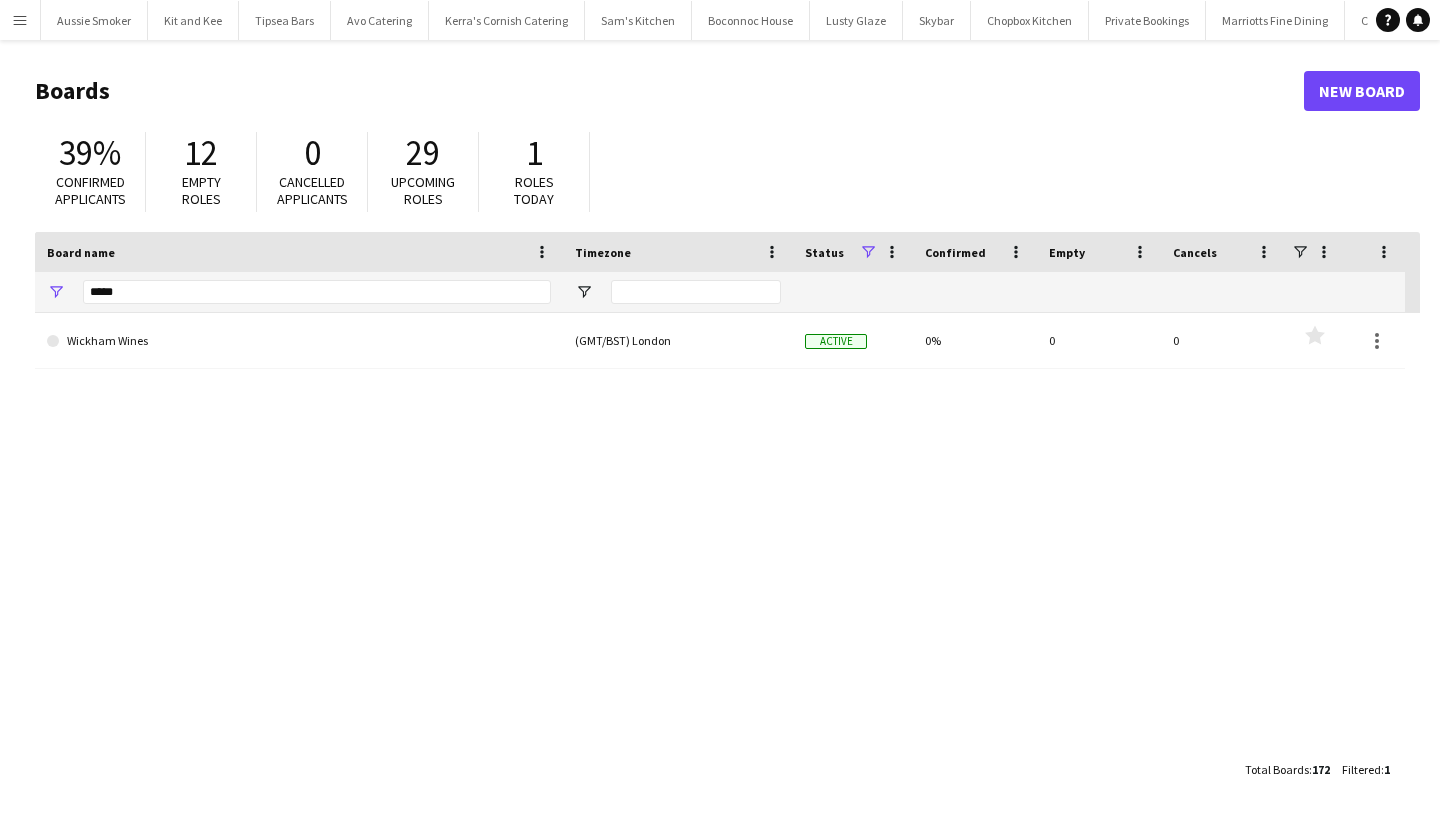click on "Menu" at bounding box center (20, 20) 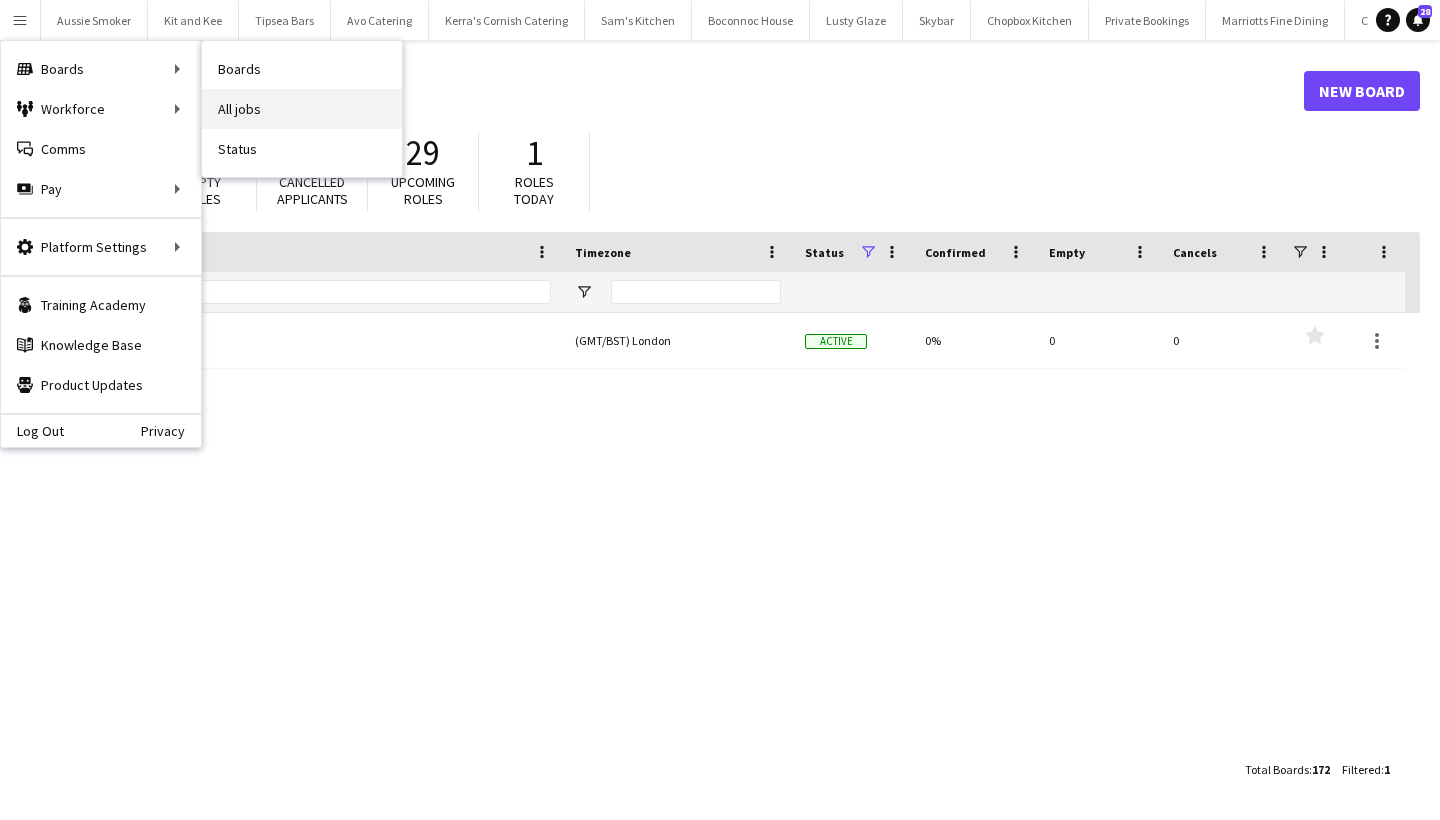 click on "All jobs" at bounding box center (302, 109) 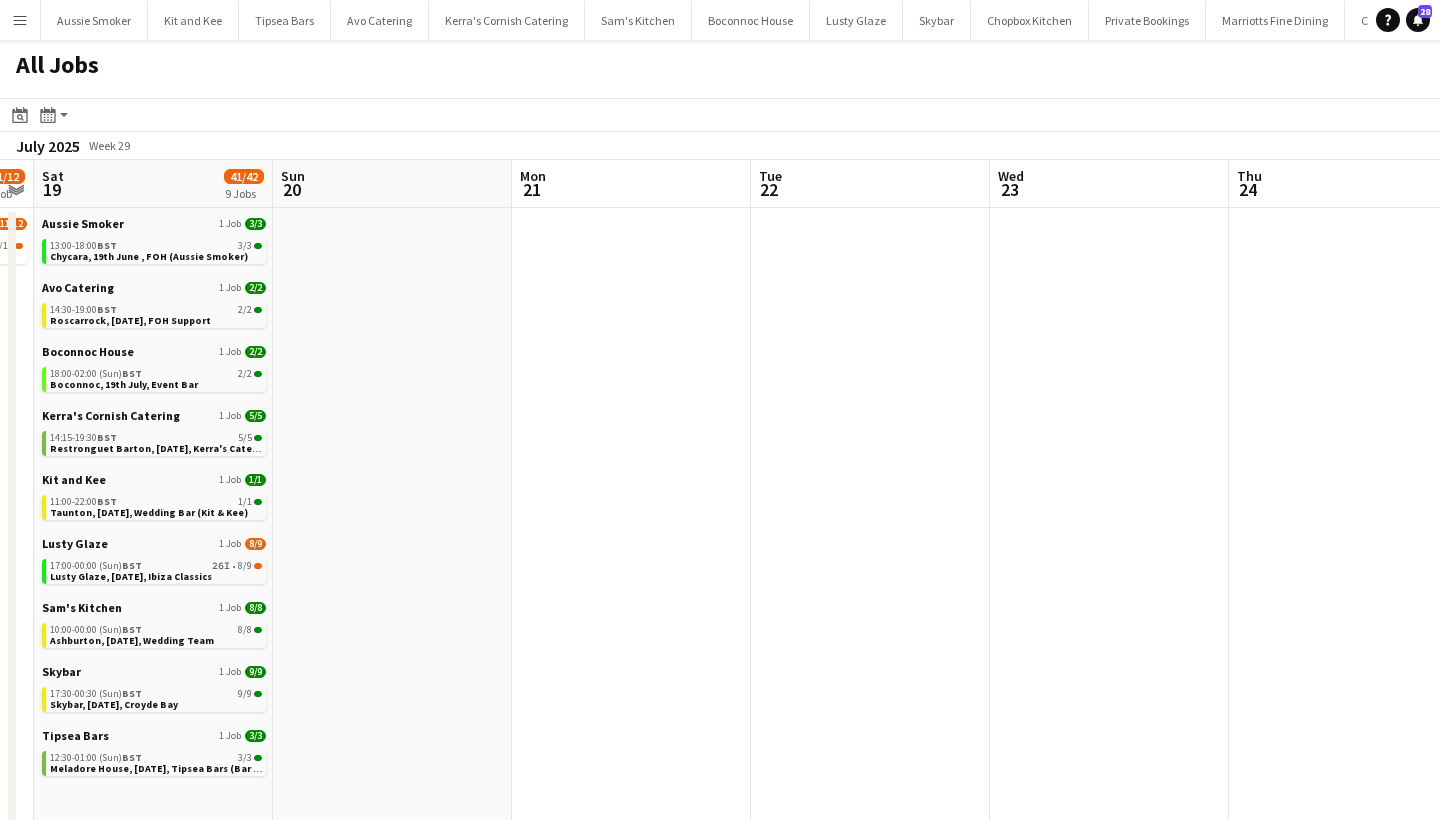 scroll, scrollTop: 0, scrollLeft: 423, axis: horizontal 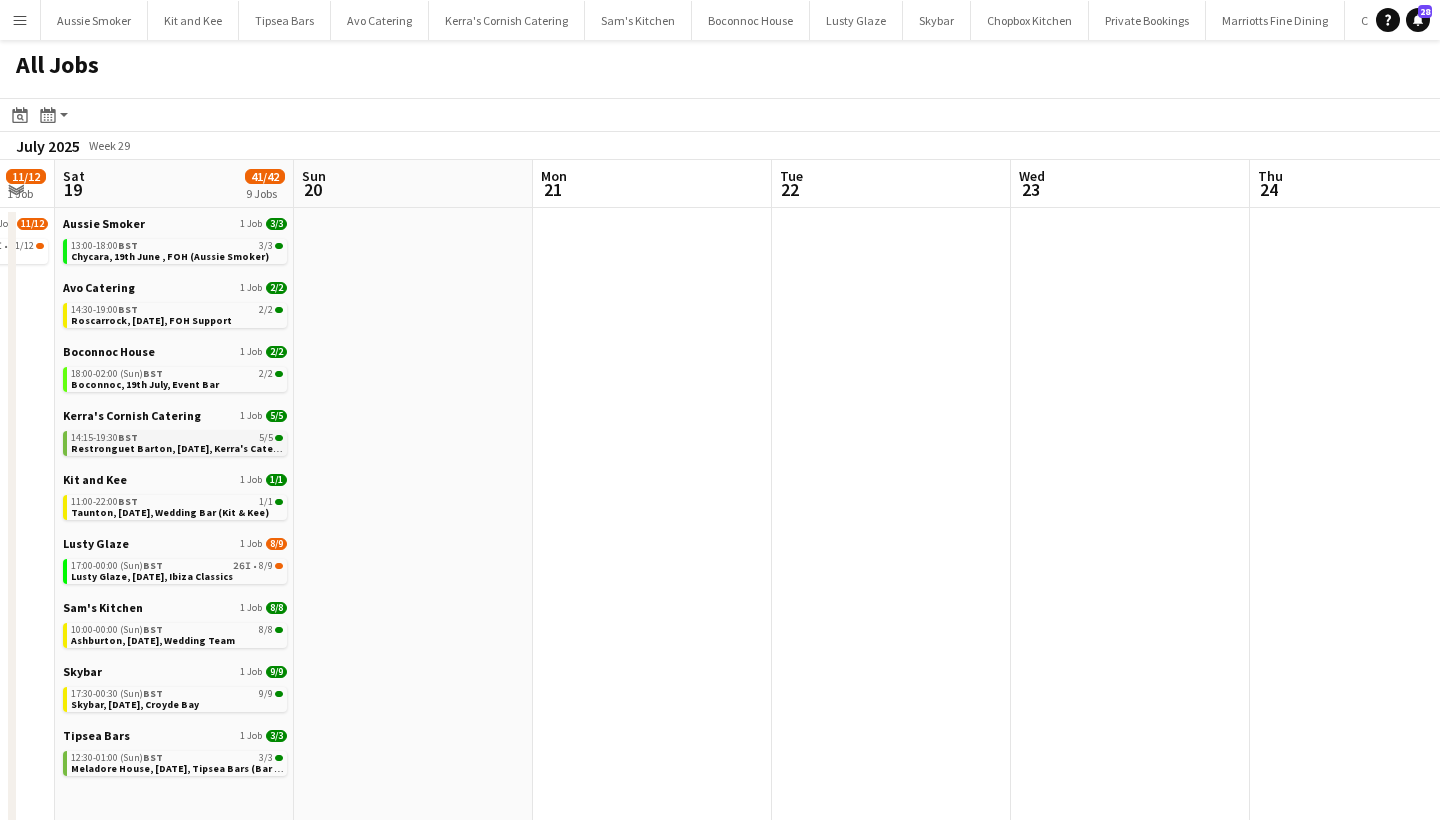 click on "Restronguet Barton, [DATE], Kerra's Catering" at bounding box center (182, 448) 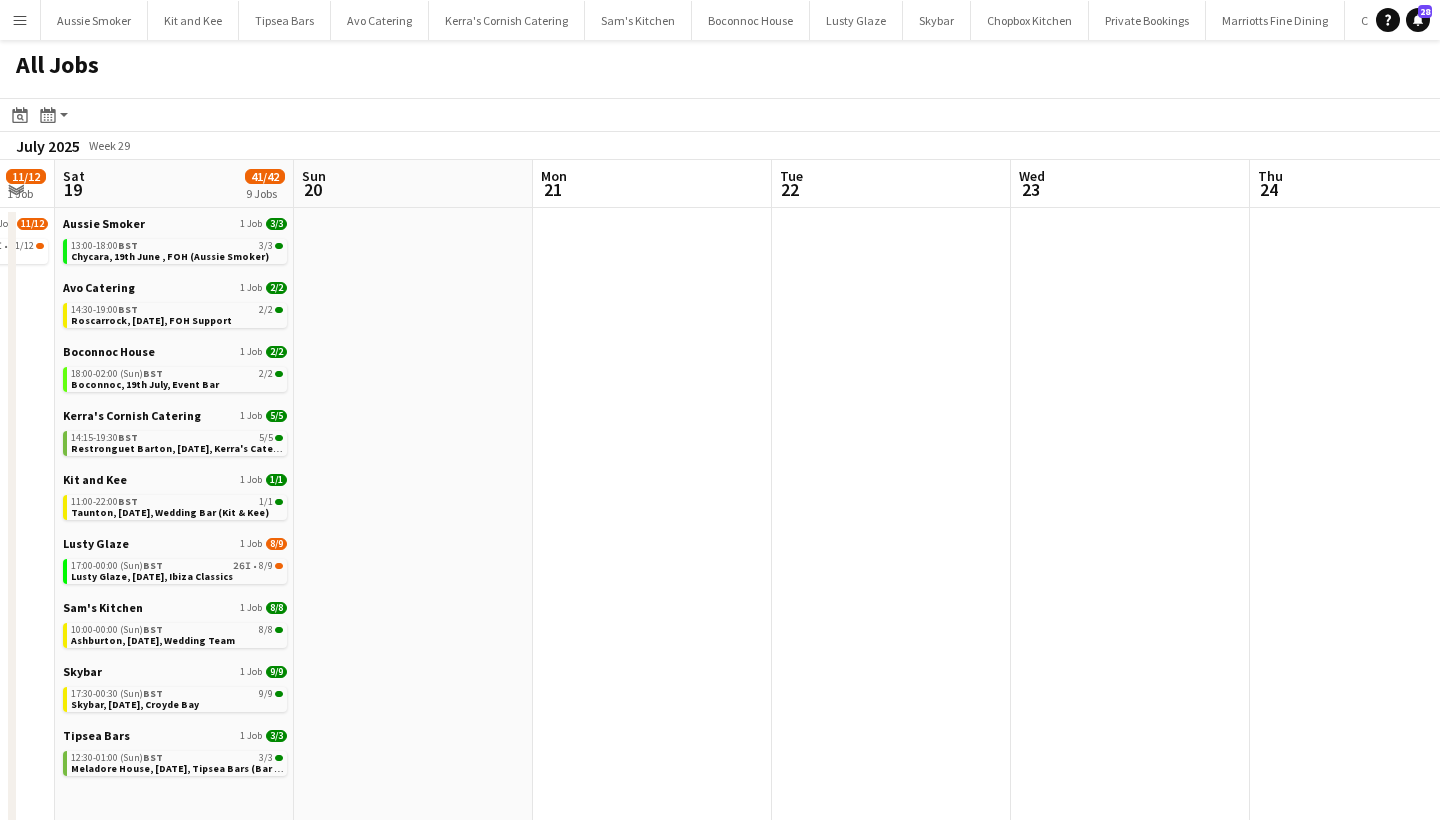 click on "Menu" at bounding box center (20, 20) 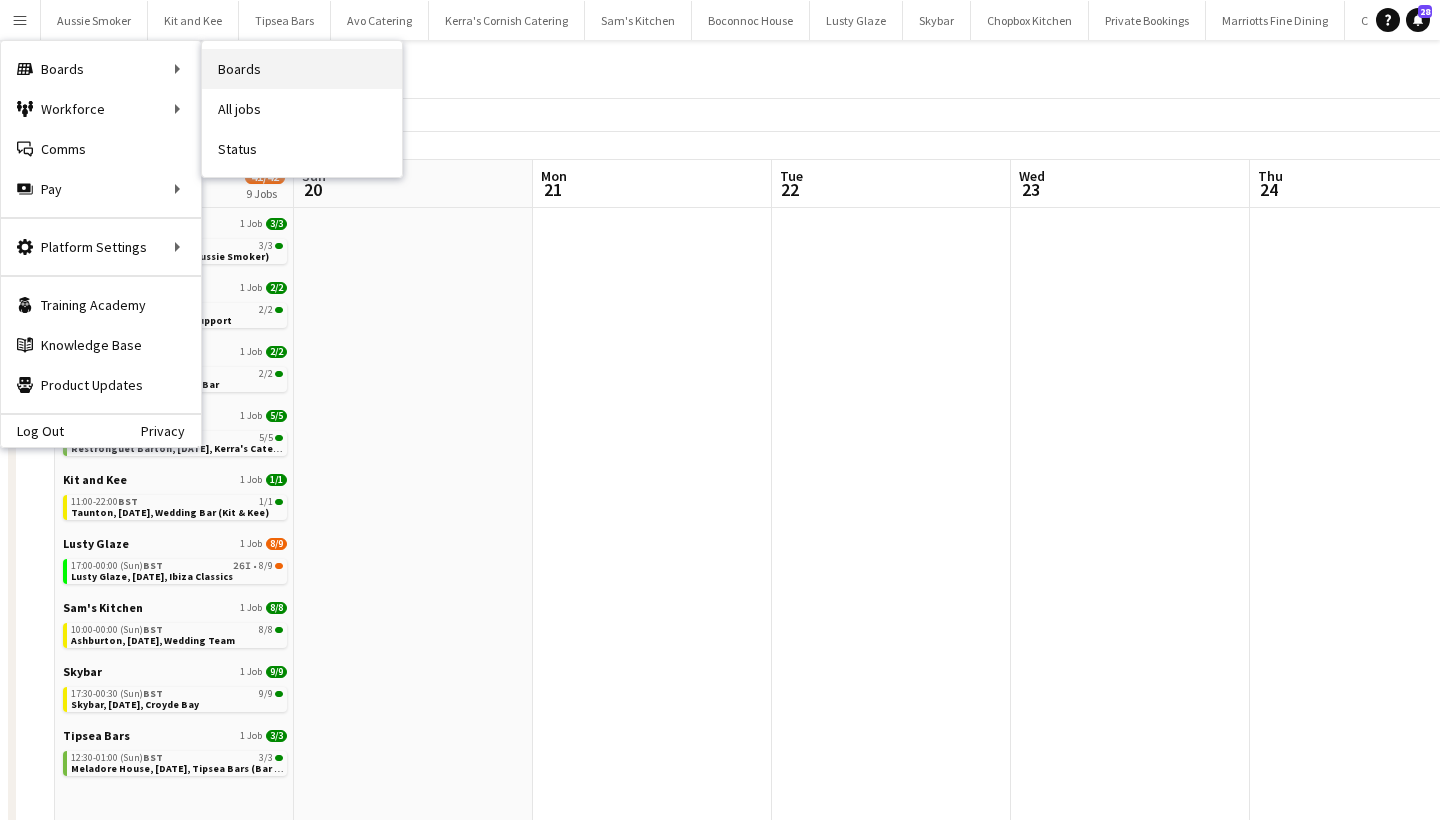 click on "Boards" at bounding box center [302, 69] 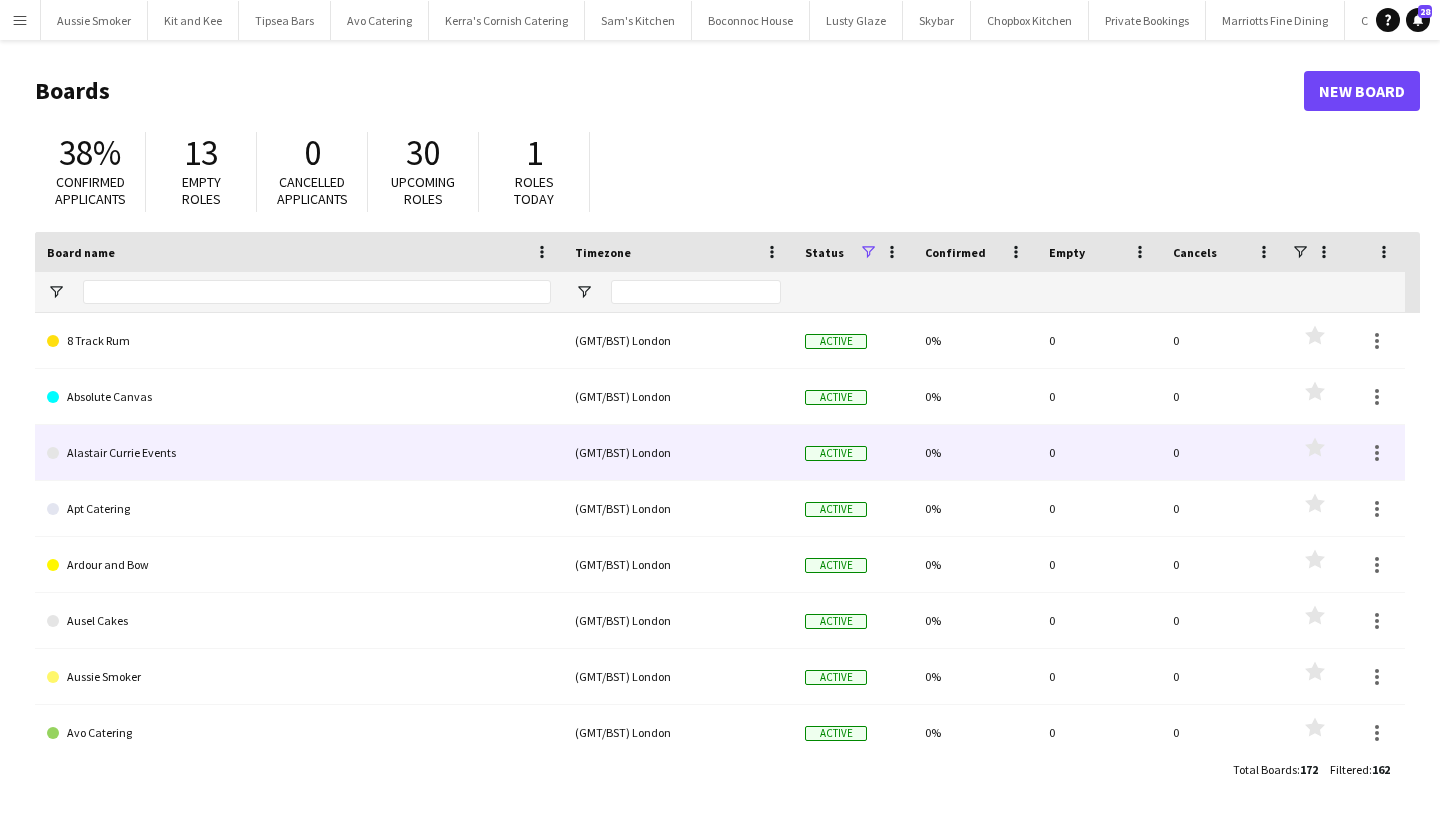scroll, scrollTop: 86, scrollLeft: 0, axis: vertical 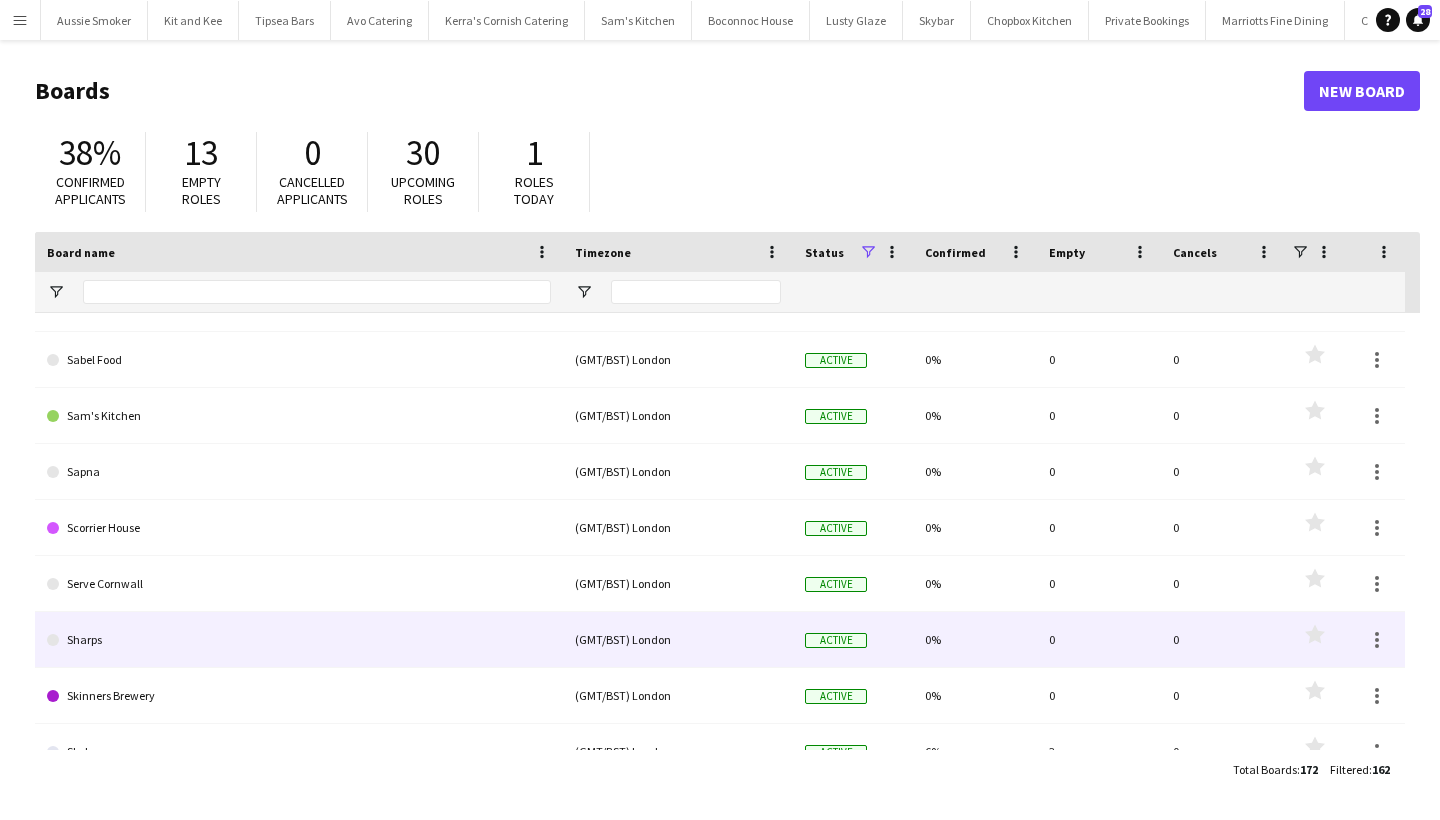 click on "Sharps" 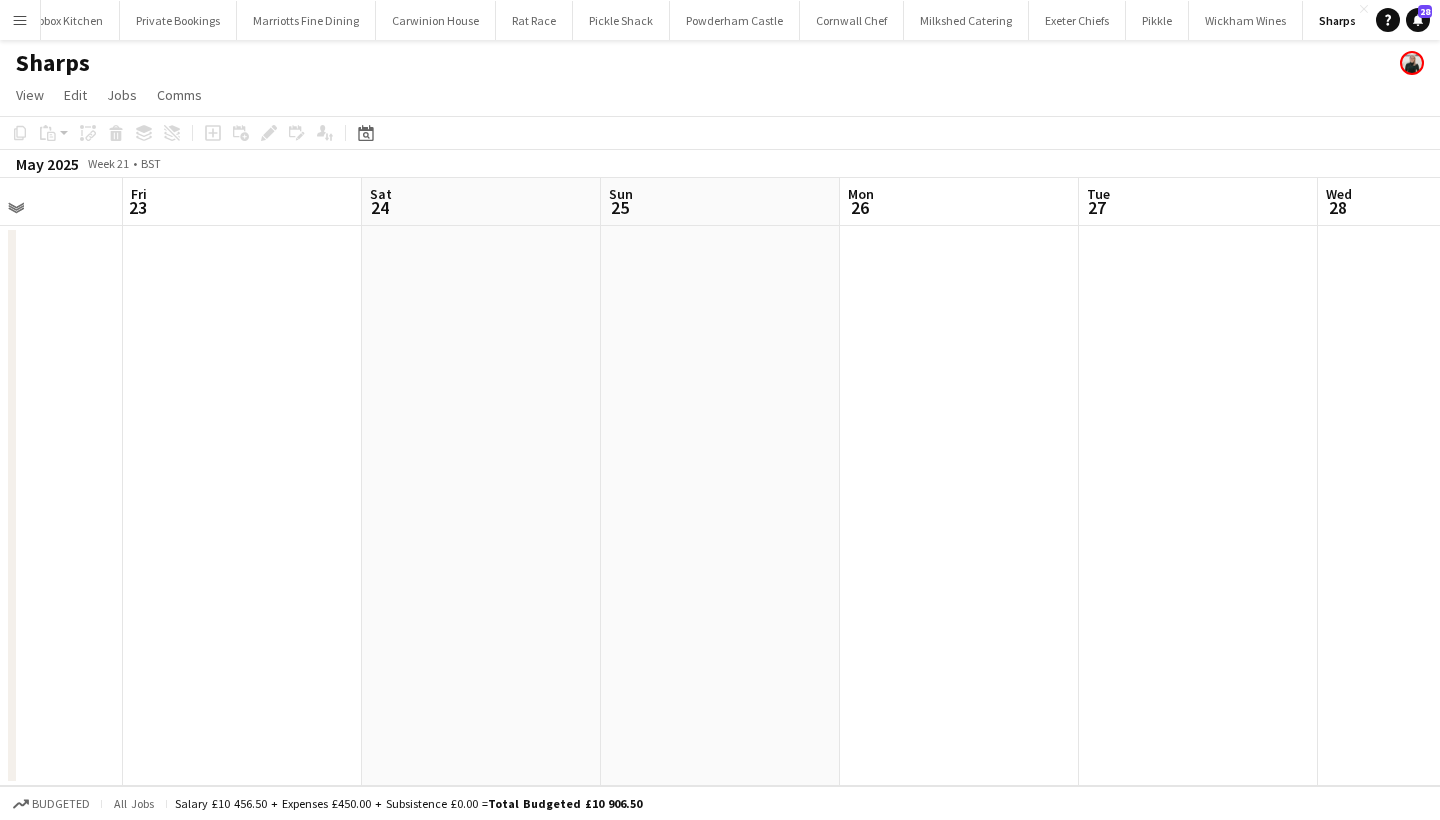 scroll, scrollTop: 0, scrollLeft: 834, axis: horizontal 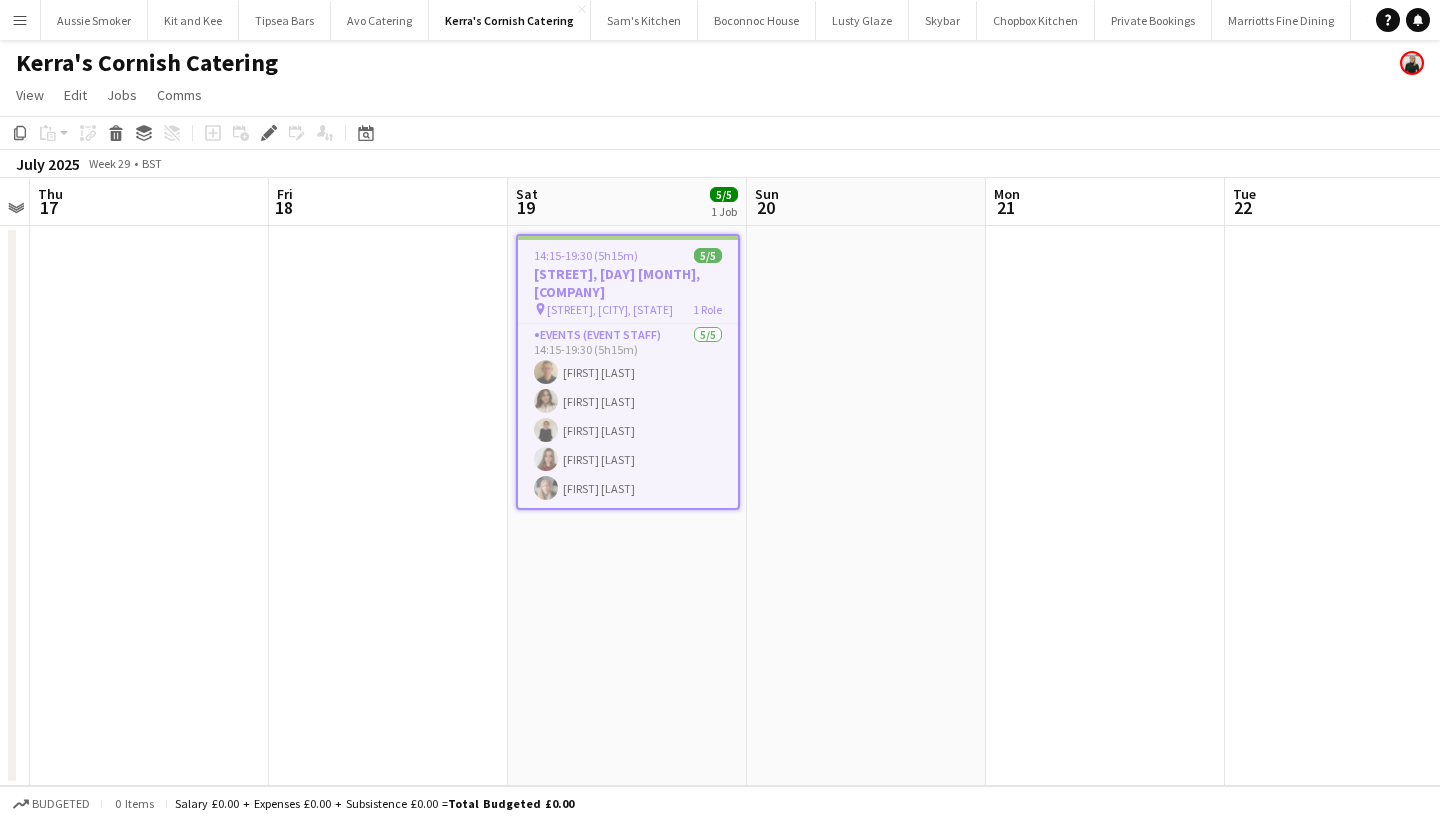 click on "14:15-19:30 (5h15m)    5/5   Restronguet Barton, 19th July, Kerra's Catering
pin
Restronguet Barton, Falmouth   1 Role   Events (Event Staff)   5/5   14:15-19:30 (5h15m)
Stephen Teasdale Amelia Heather Nikki Coleman Lily Roe Lynty Misselbrook" at bounding box center (628, 372) 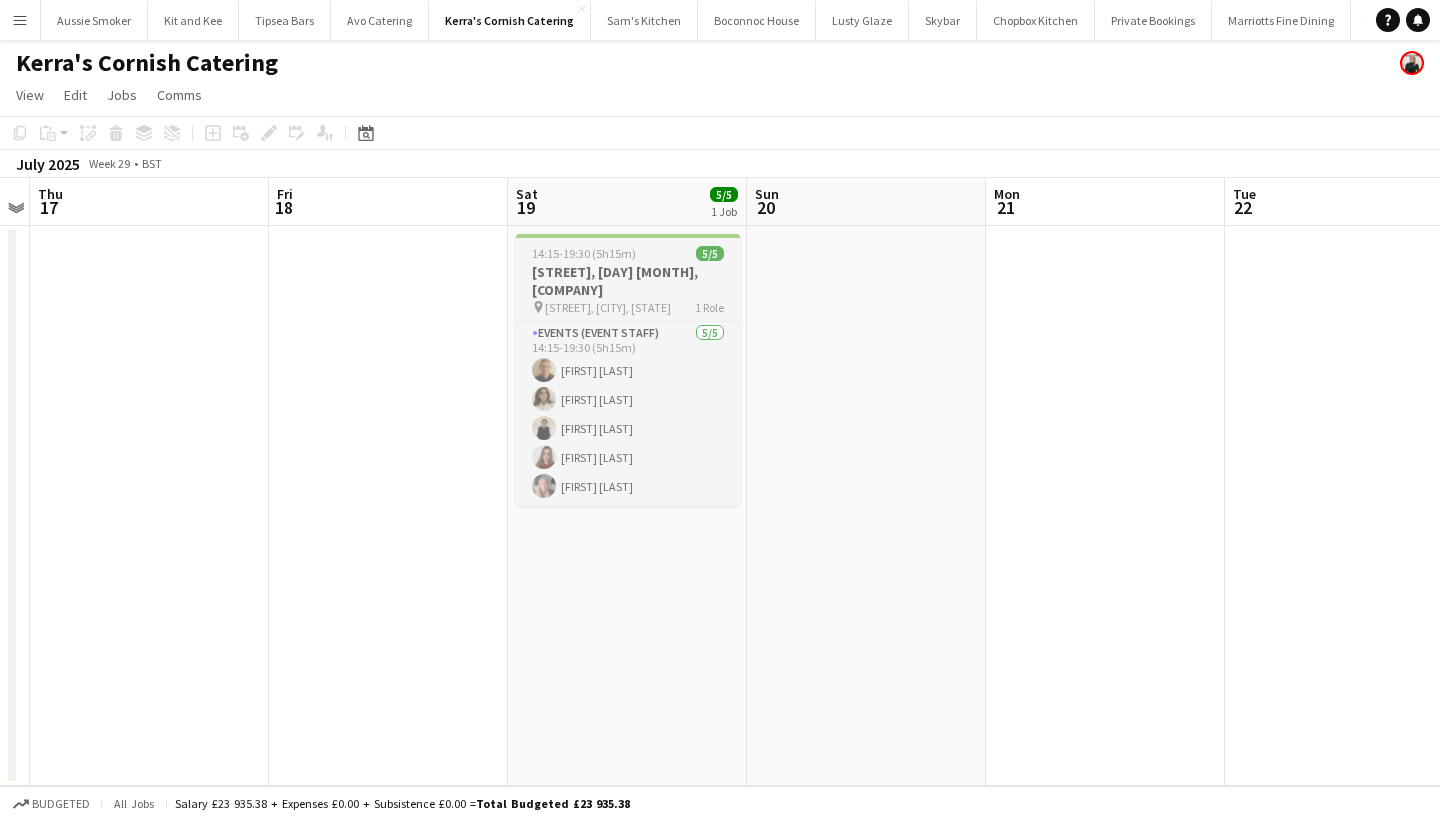 click on "Restronguet Barton, [DATE], Kerra's Catering" at bounding box center (628, 281) 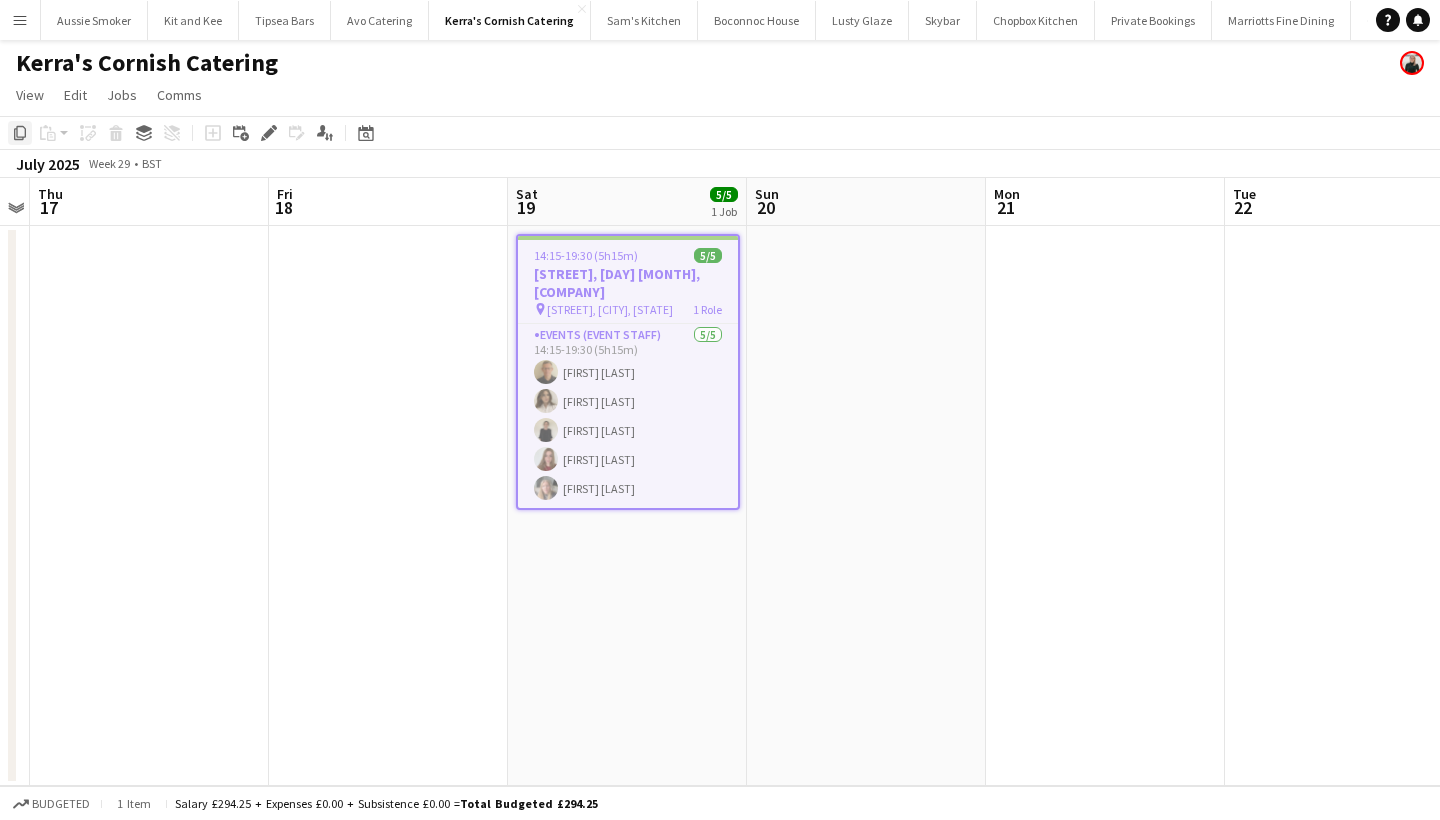 click 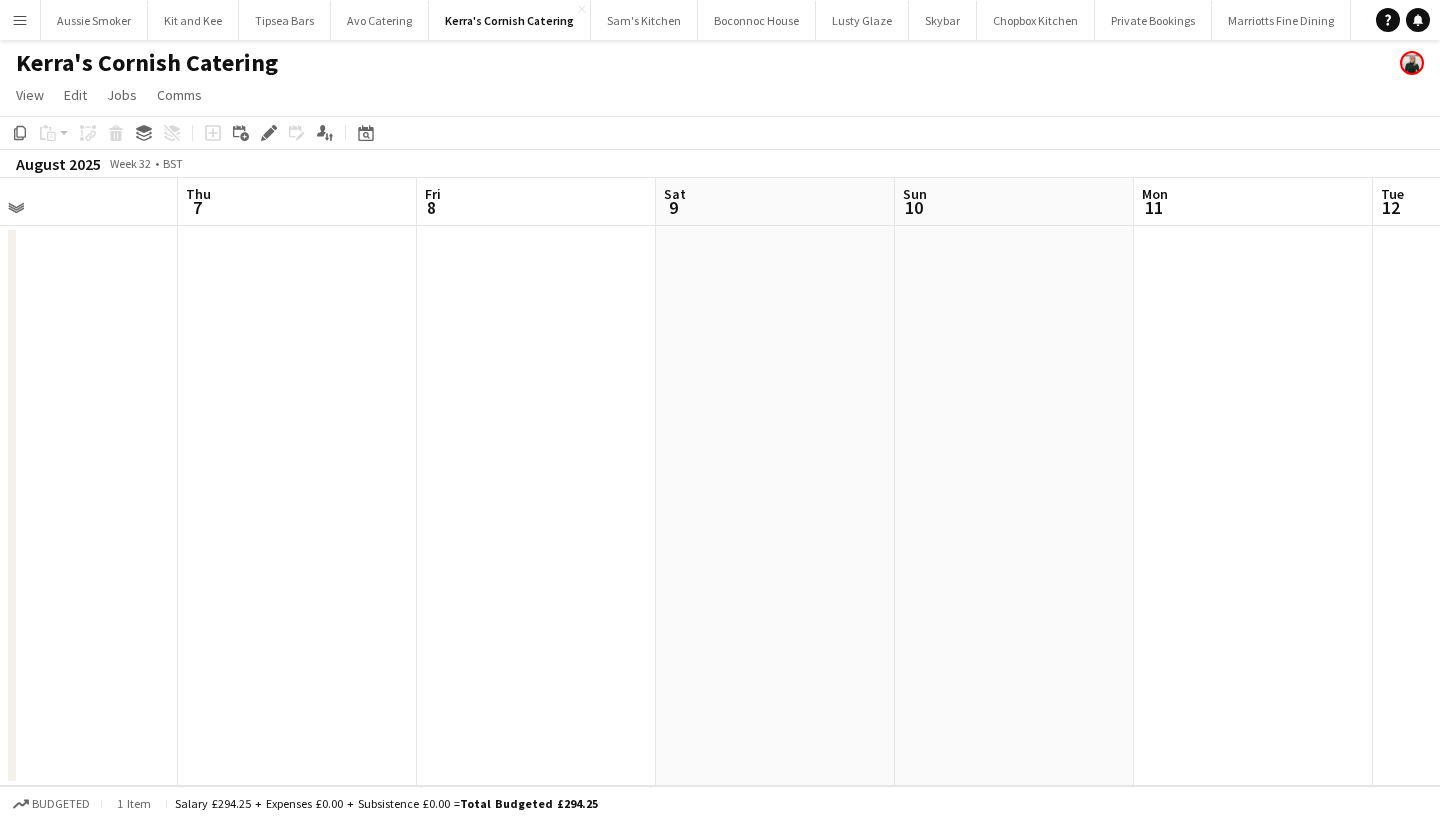 scroll, scrollTop: 0, scrollLeft: 839, axis: horizontal 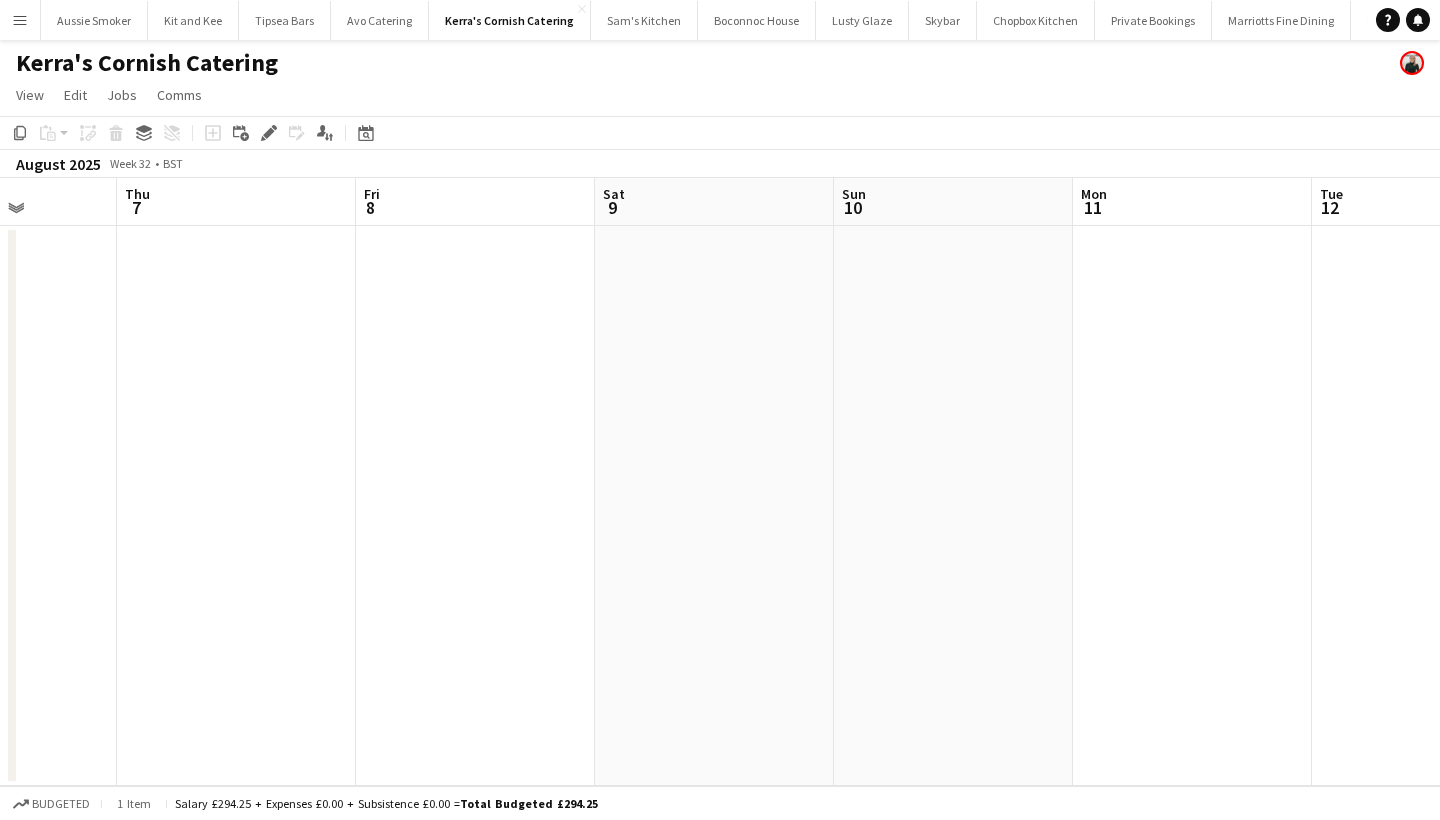 click at bounding box center [714, 506] 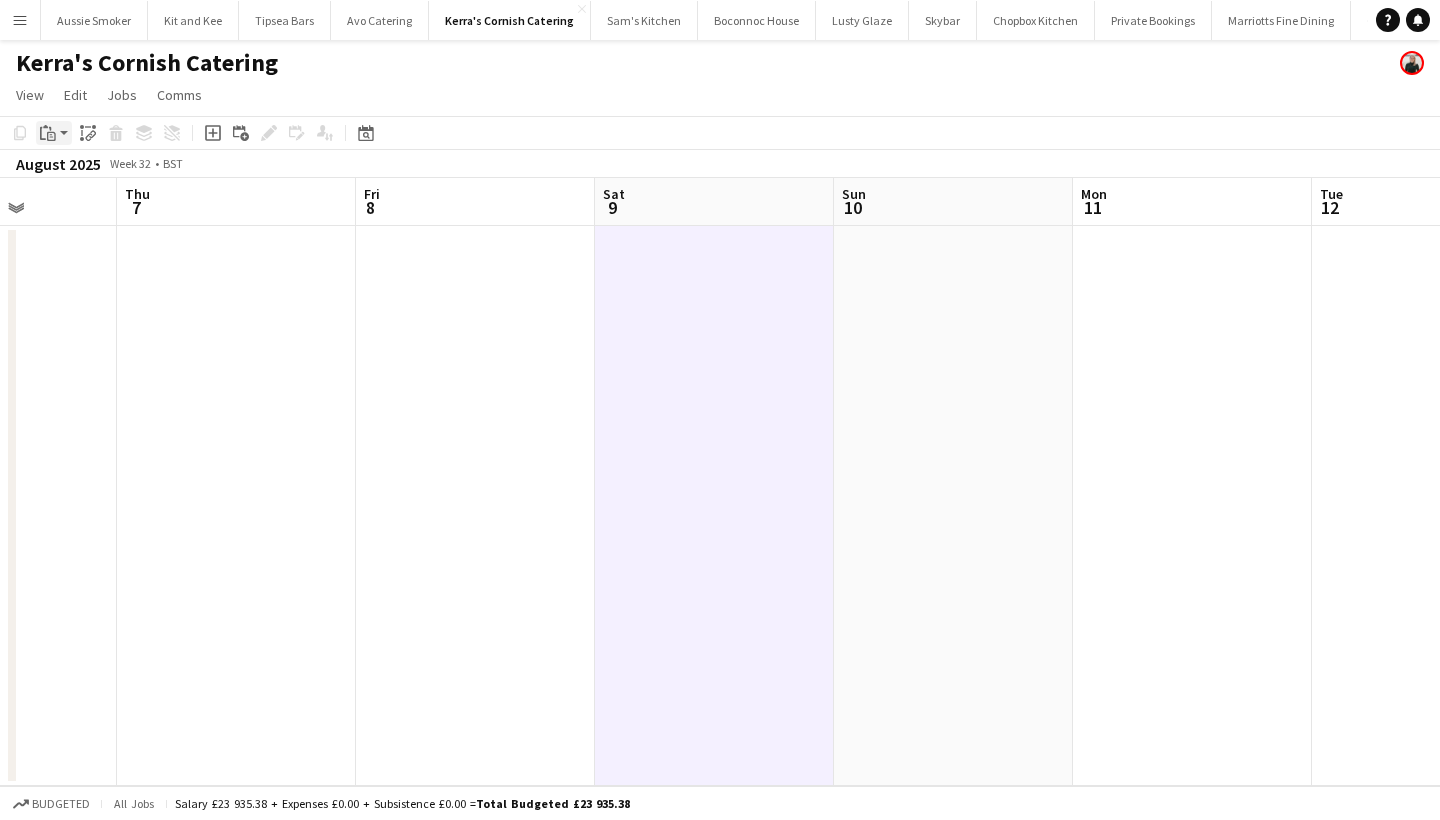 click on "Paste" 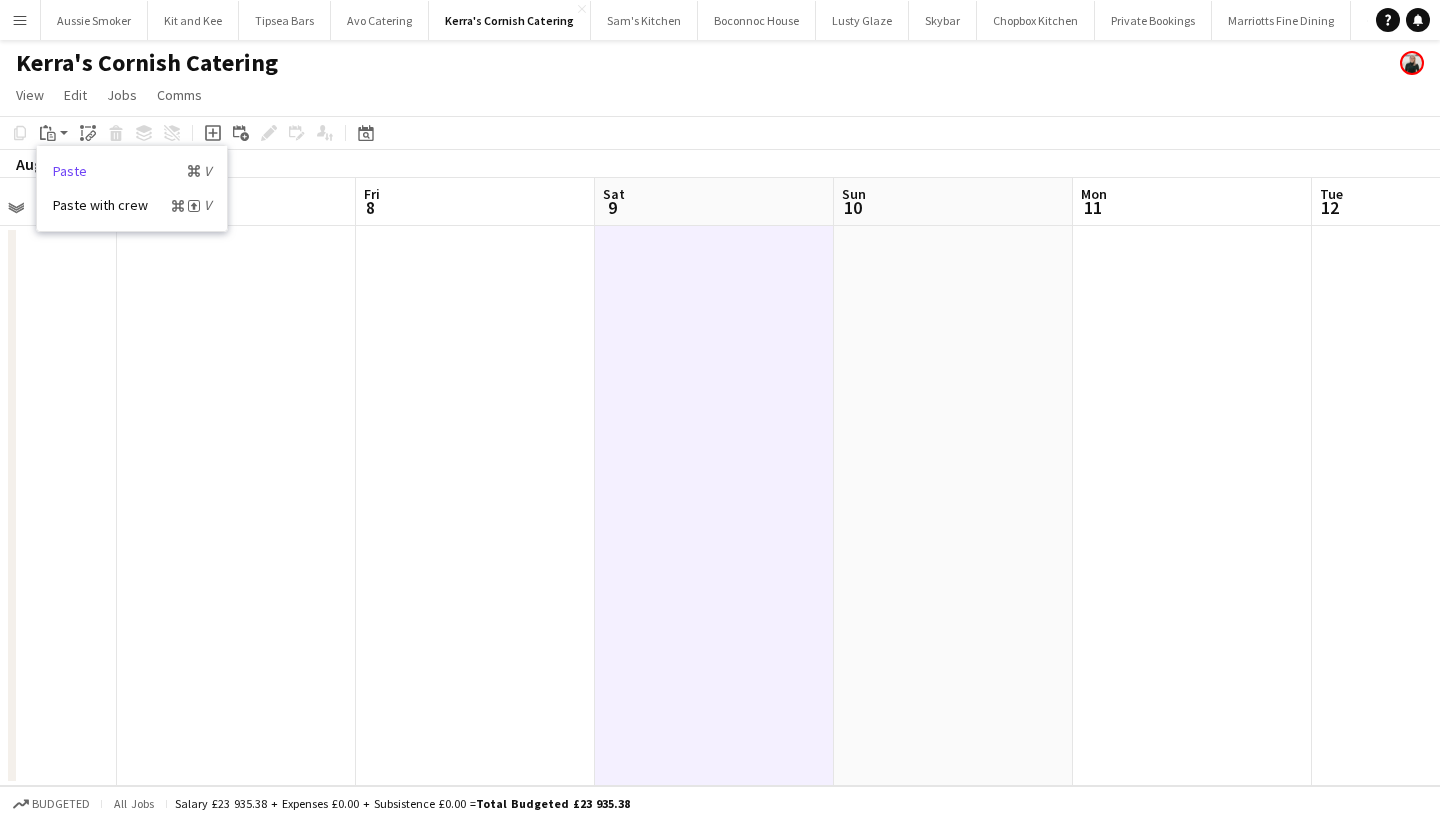 click on "Paste
Command
V" at bounding box center (132, 171) 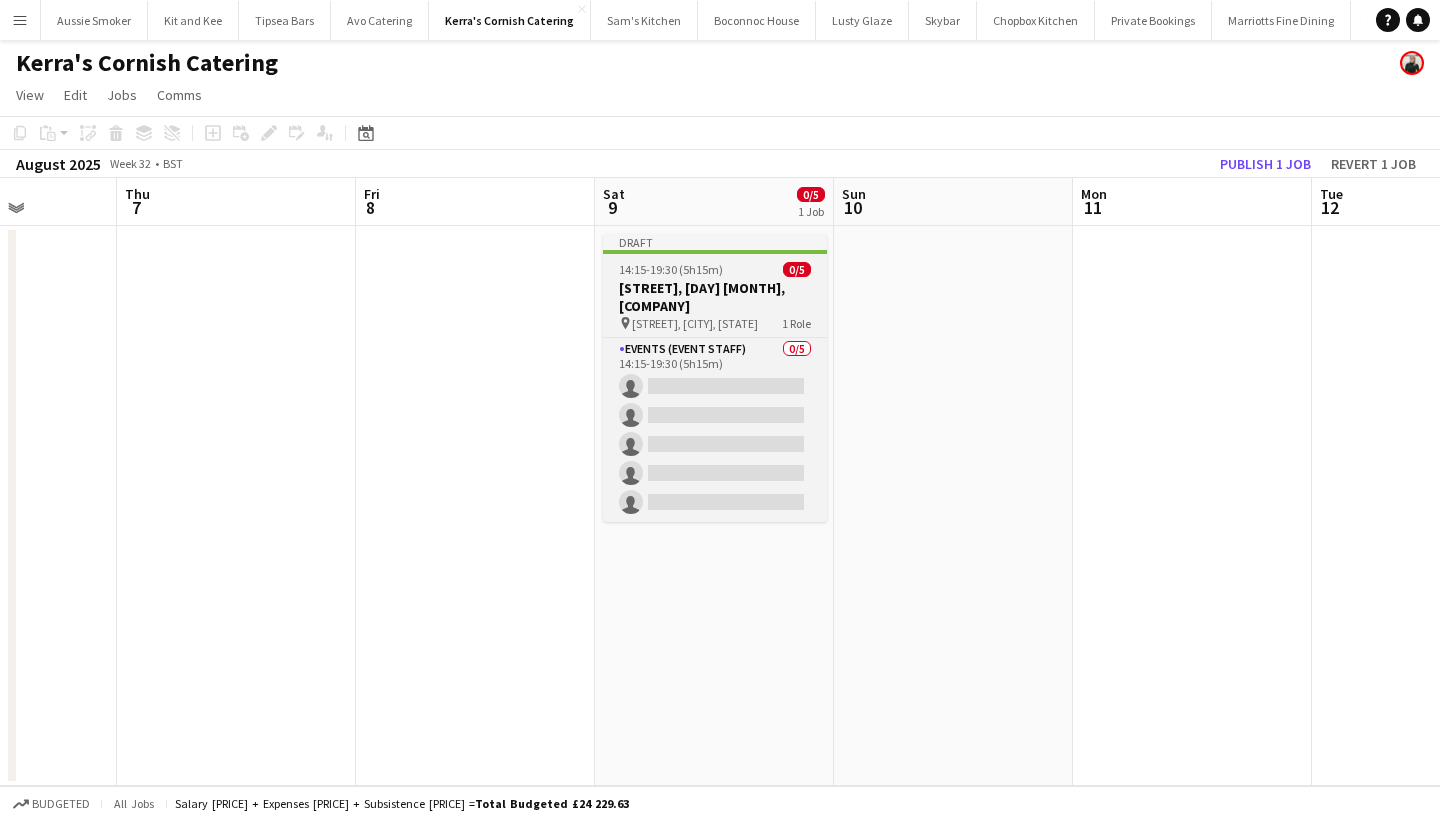 click on "Restronguet Barton, [DATE], Kerra's Catering" at bounding box center (715, 297) 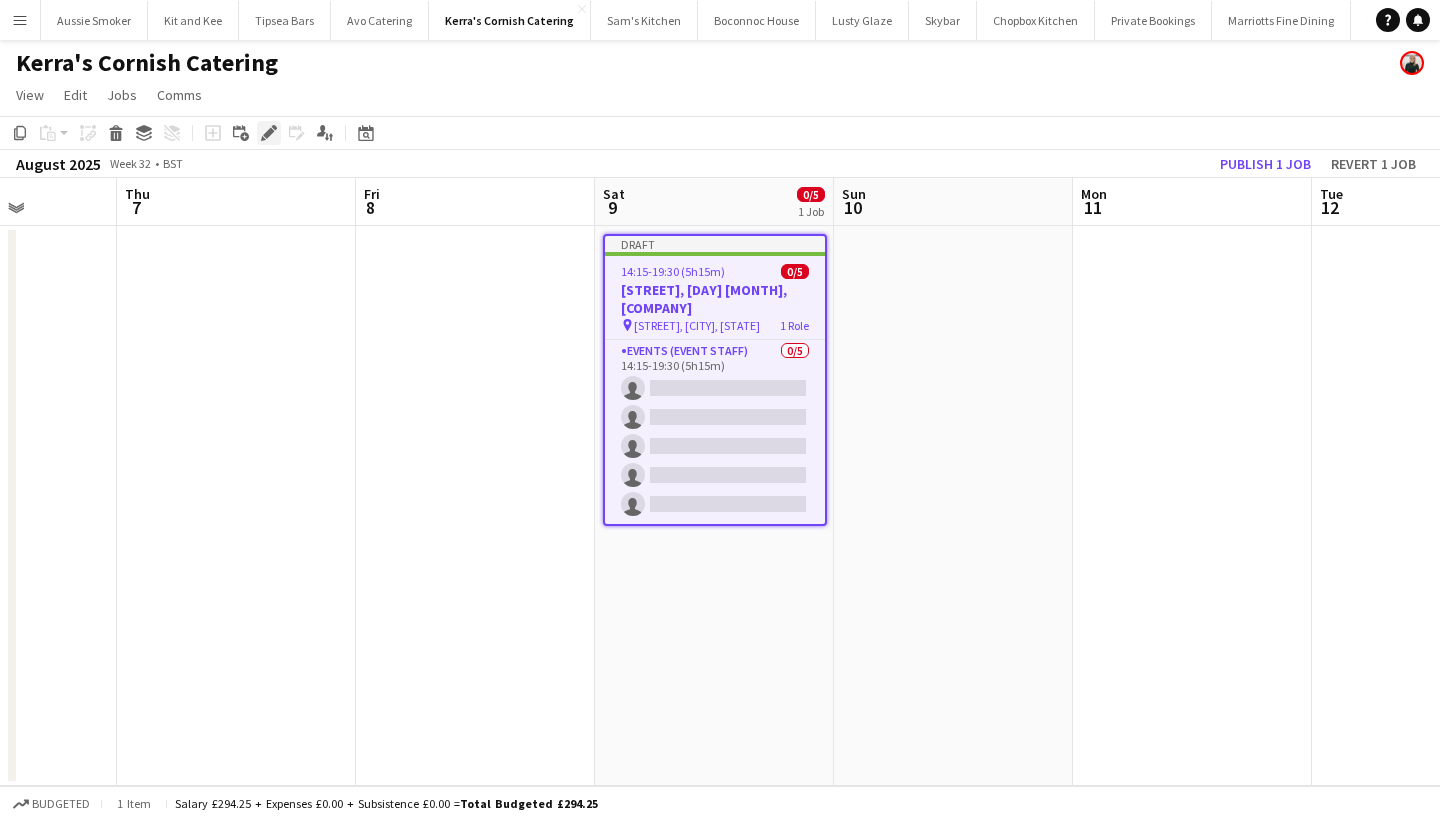 click 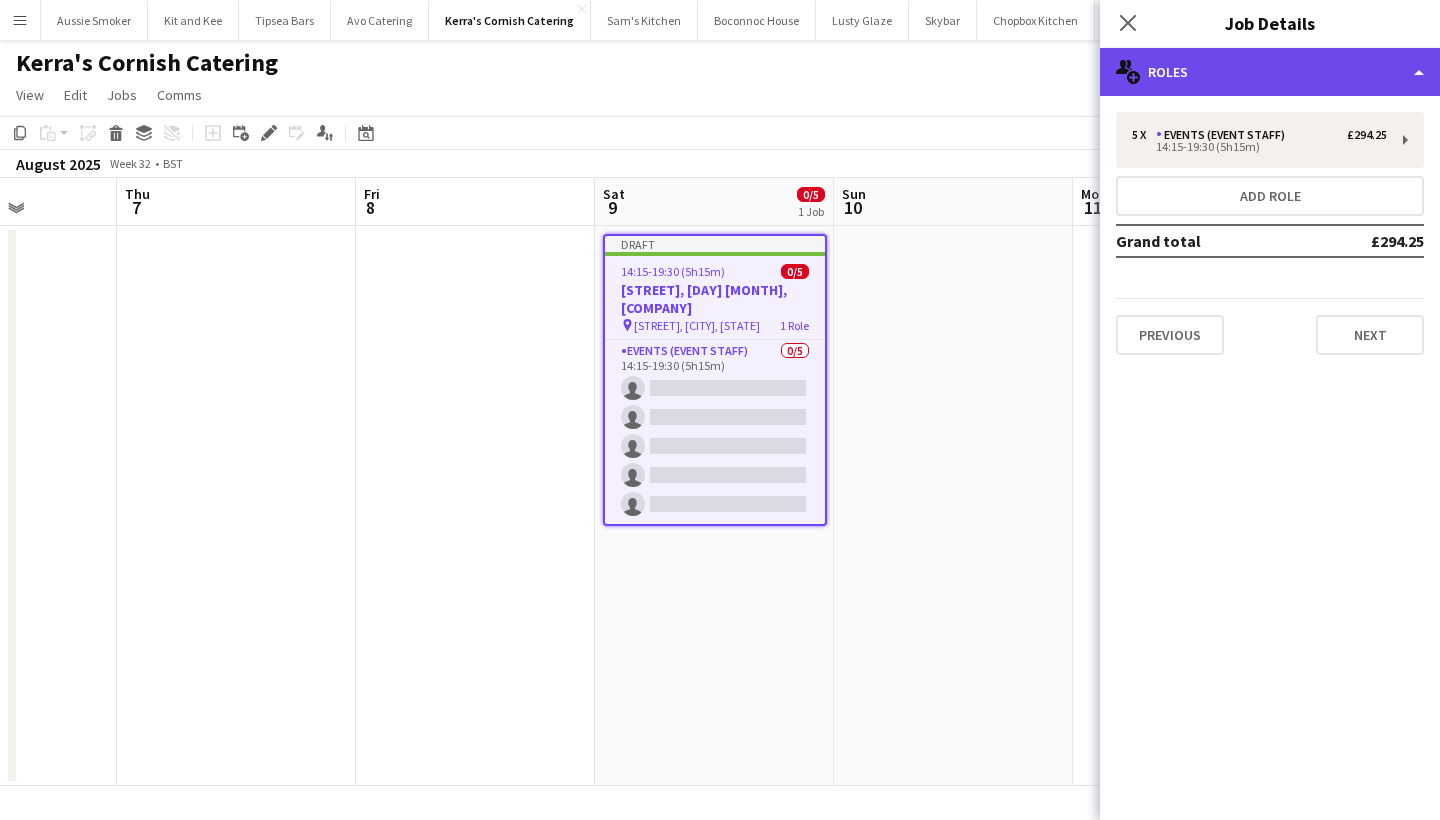 click on "multiple-users-add
Roles" 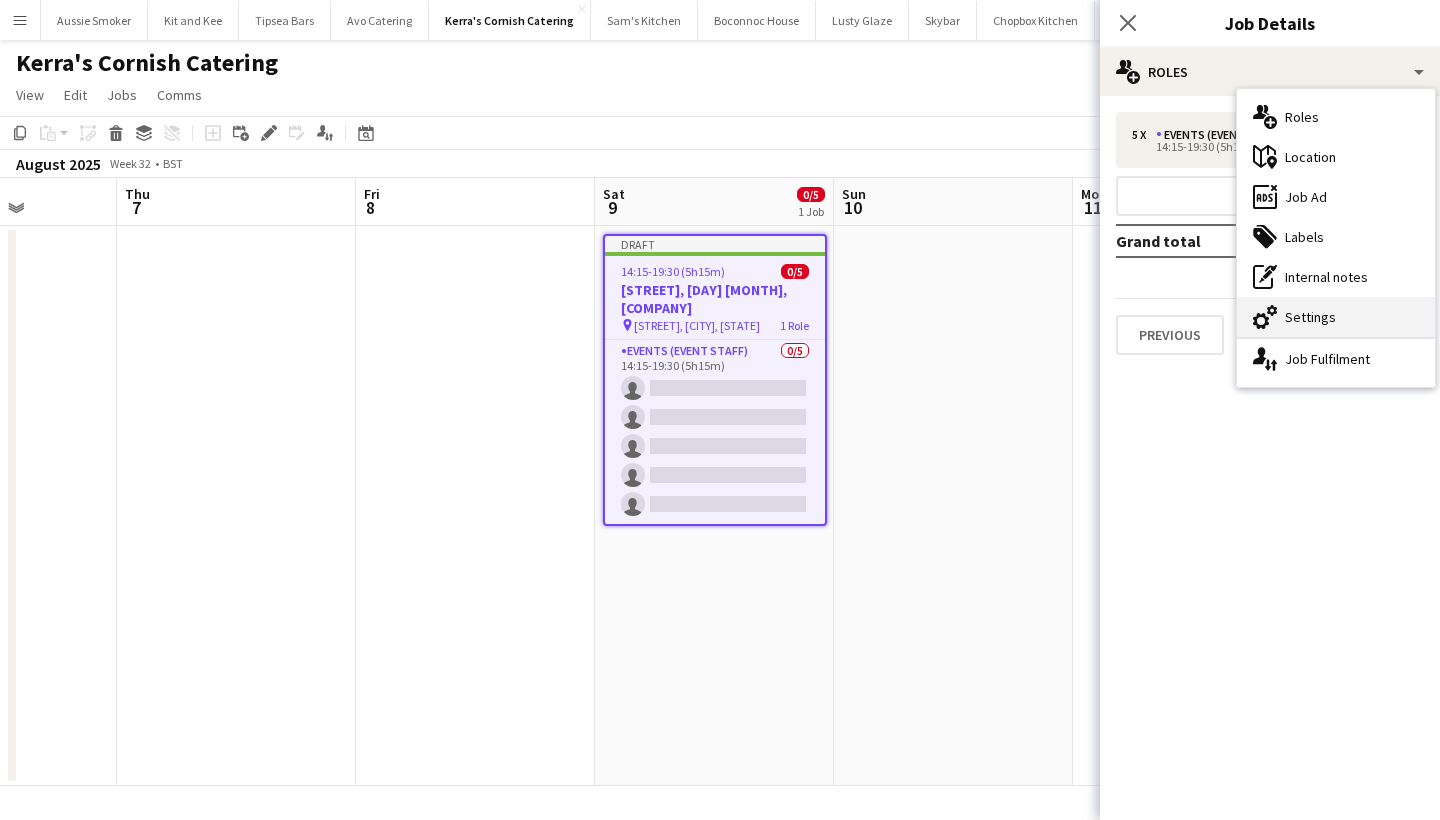 click on "cog-double-3
Settings" at bounding box center (1336, 317) 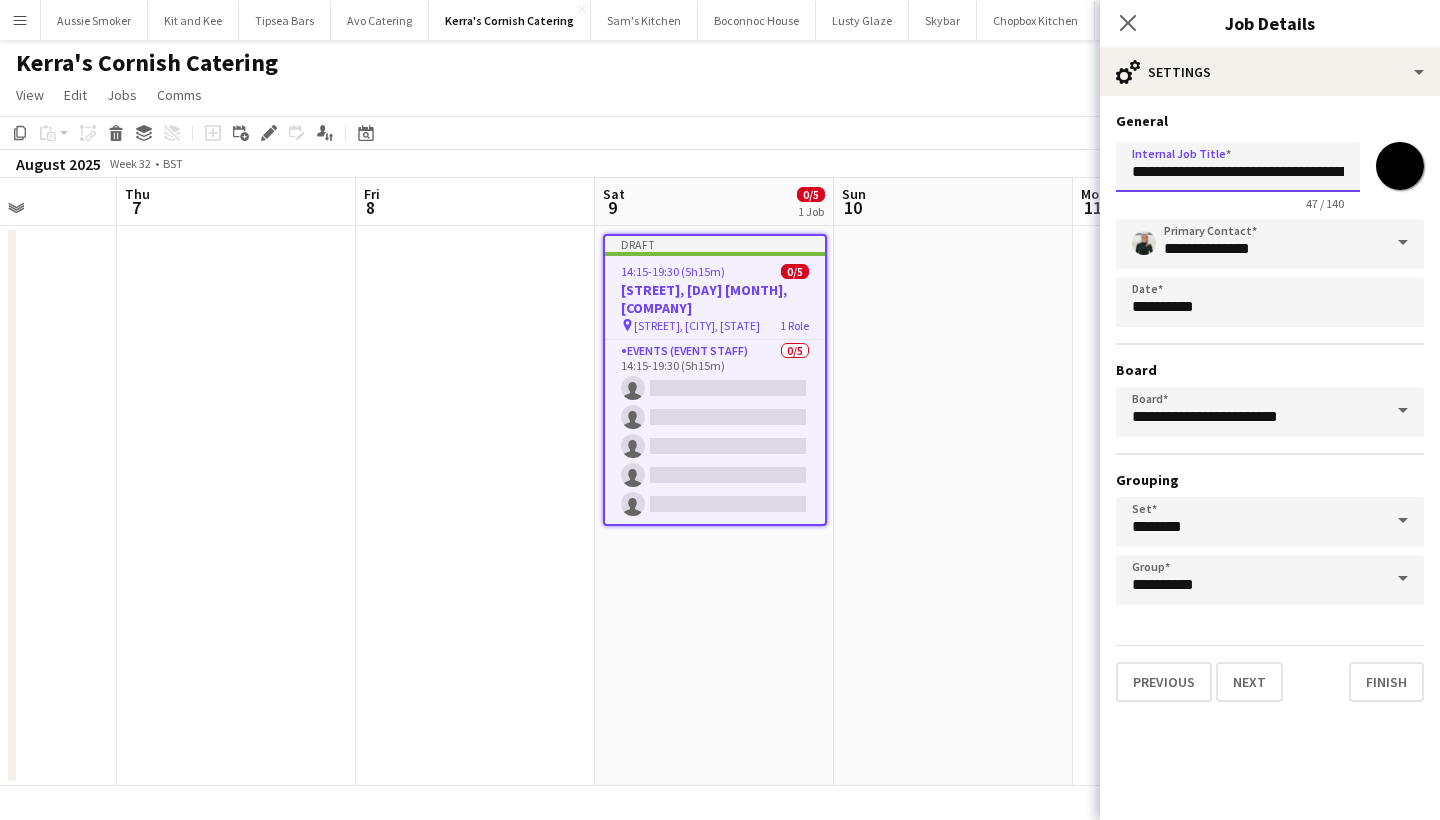 click on "**********" at bounding box center [1238, 167] 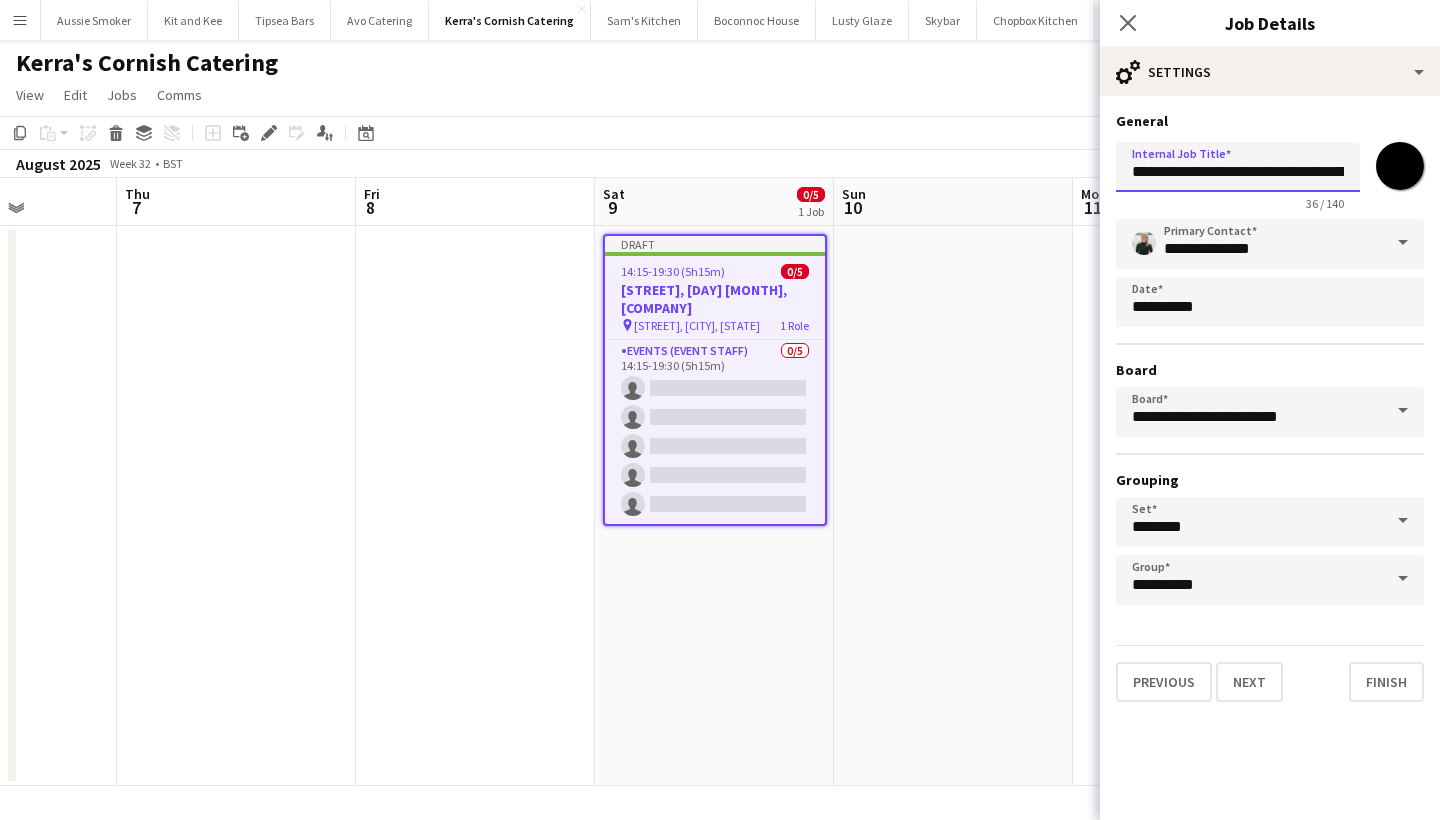 click on "**********" at bounding box center (1238, 167) 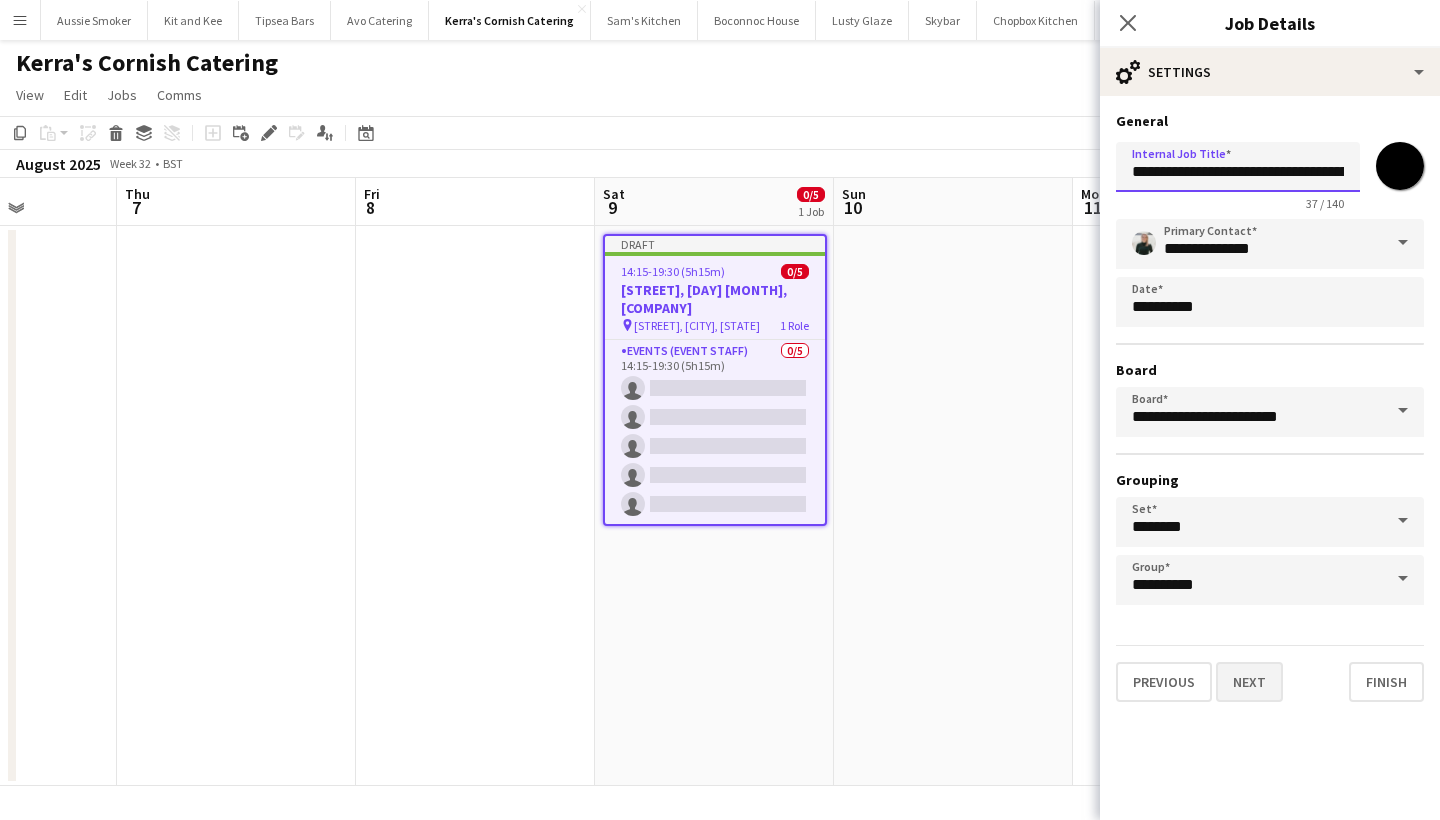 type on "**********" 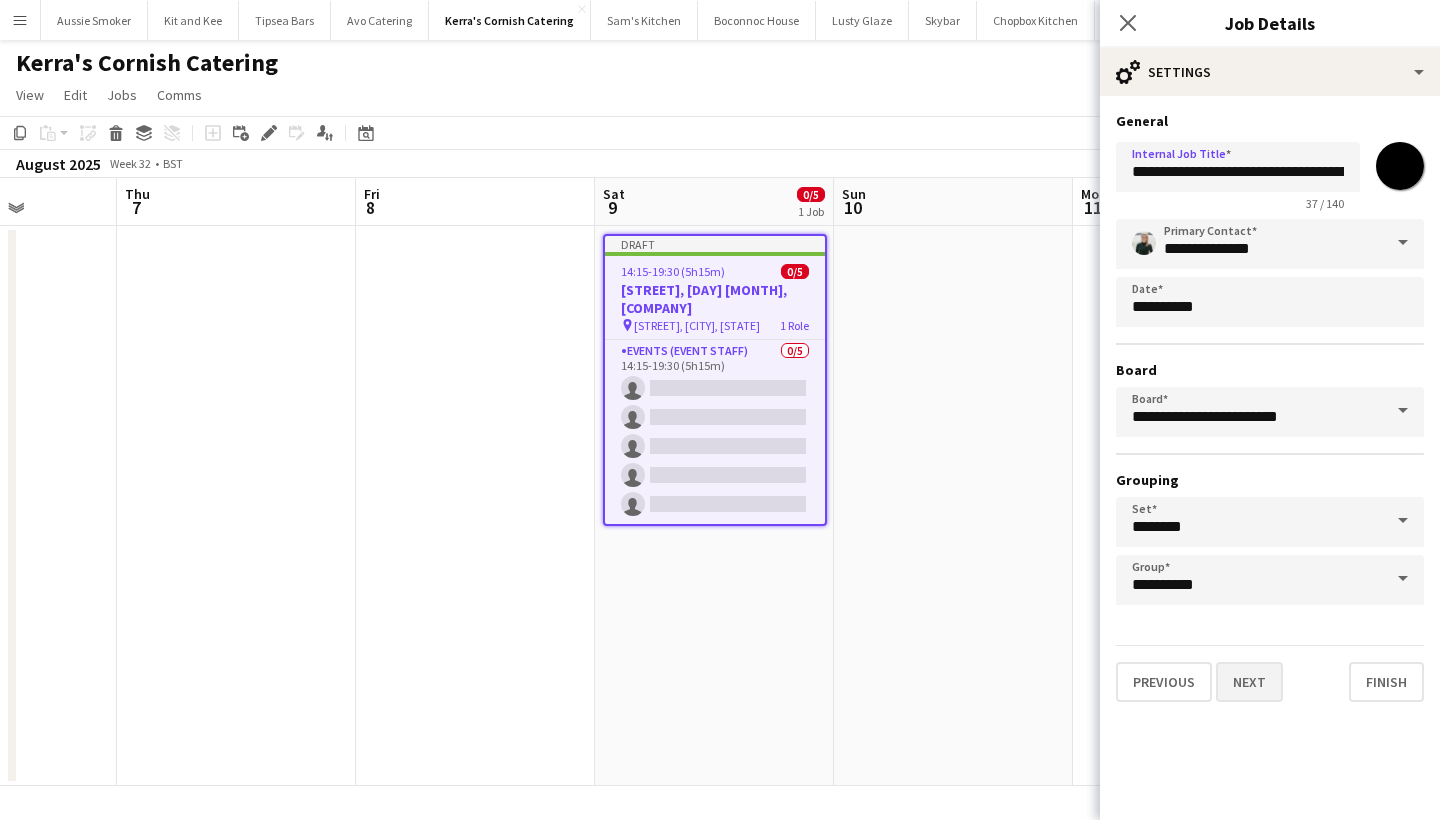 click on "Next" at bounding box center (1249, 682) 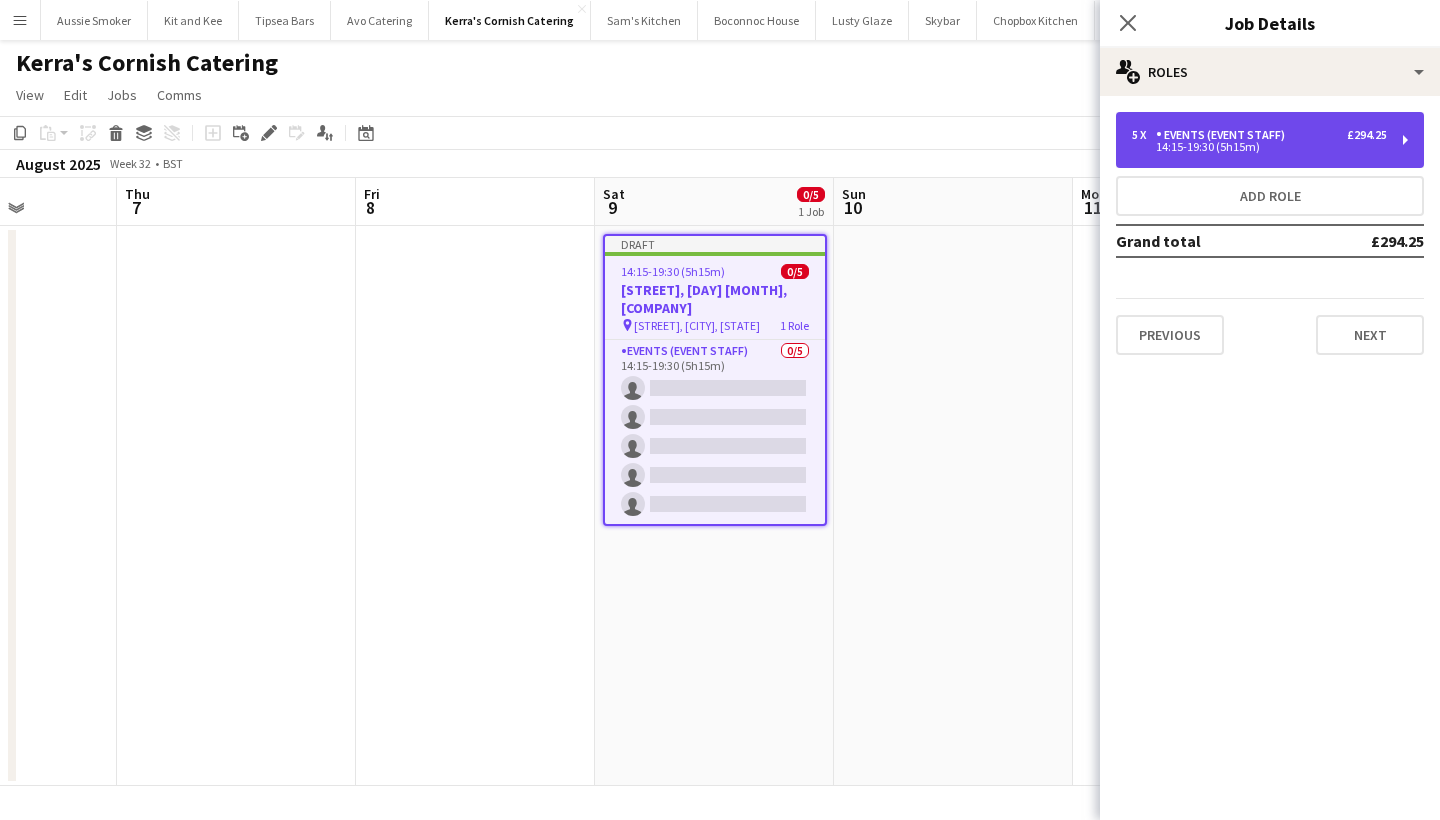 click on "5 x   Events (Event Staff)   £294.25   14:15-19:30 (5h15m)" at bounding box center [1270, 140] 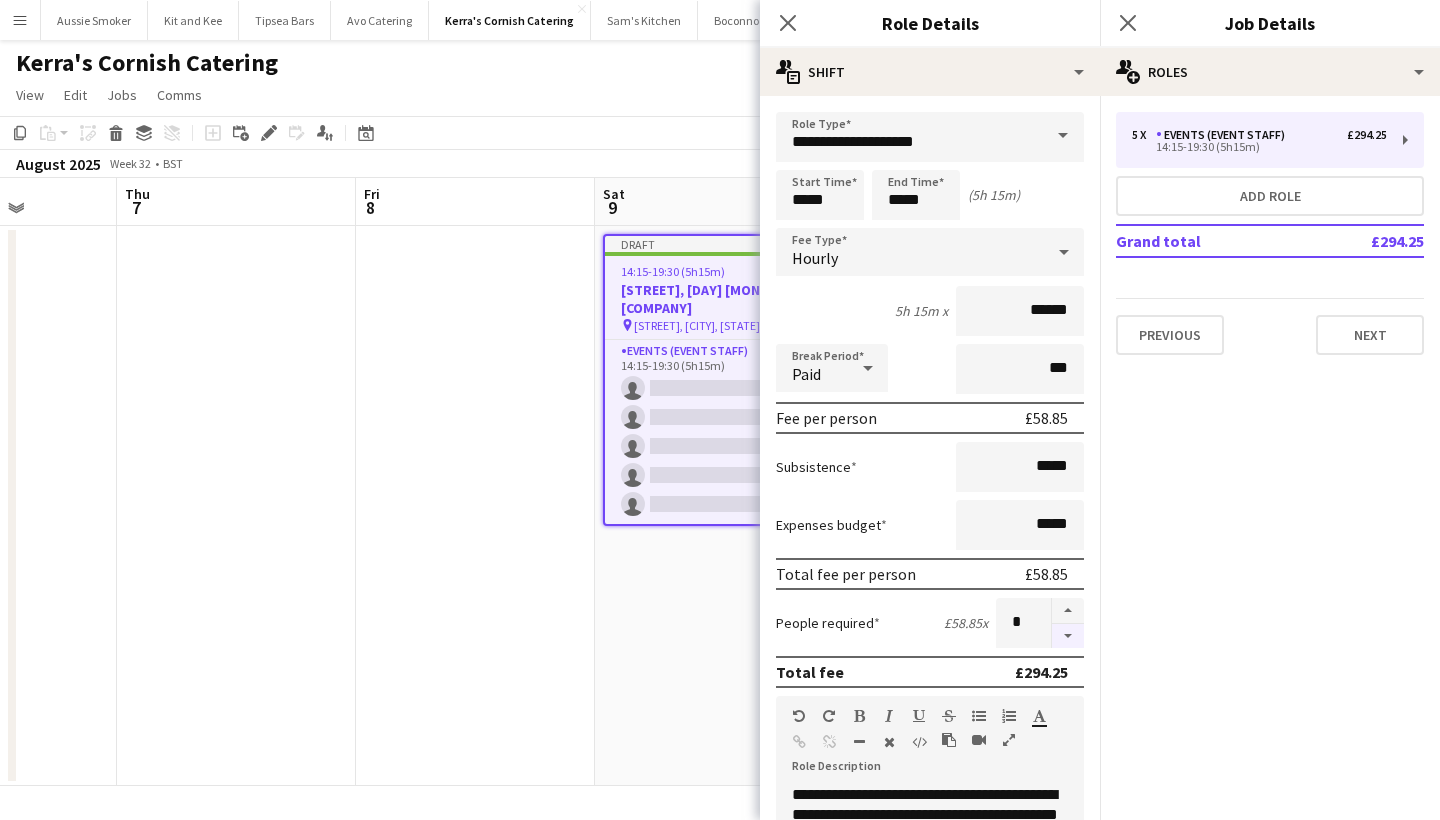 click at bounding box center [1068, 636] 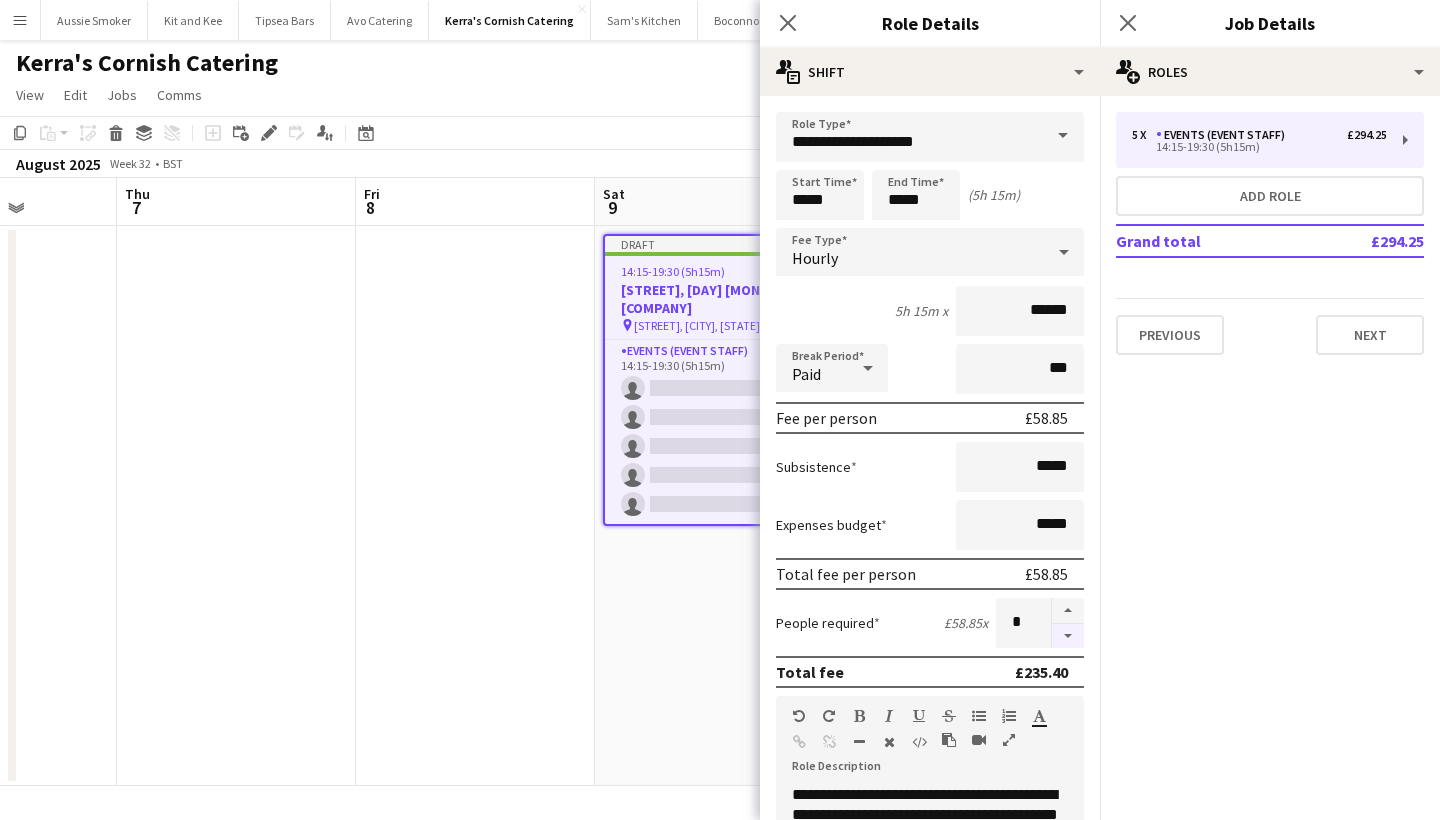 click at bounding box center (1068, 636) 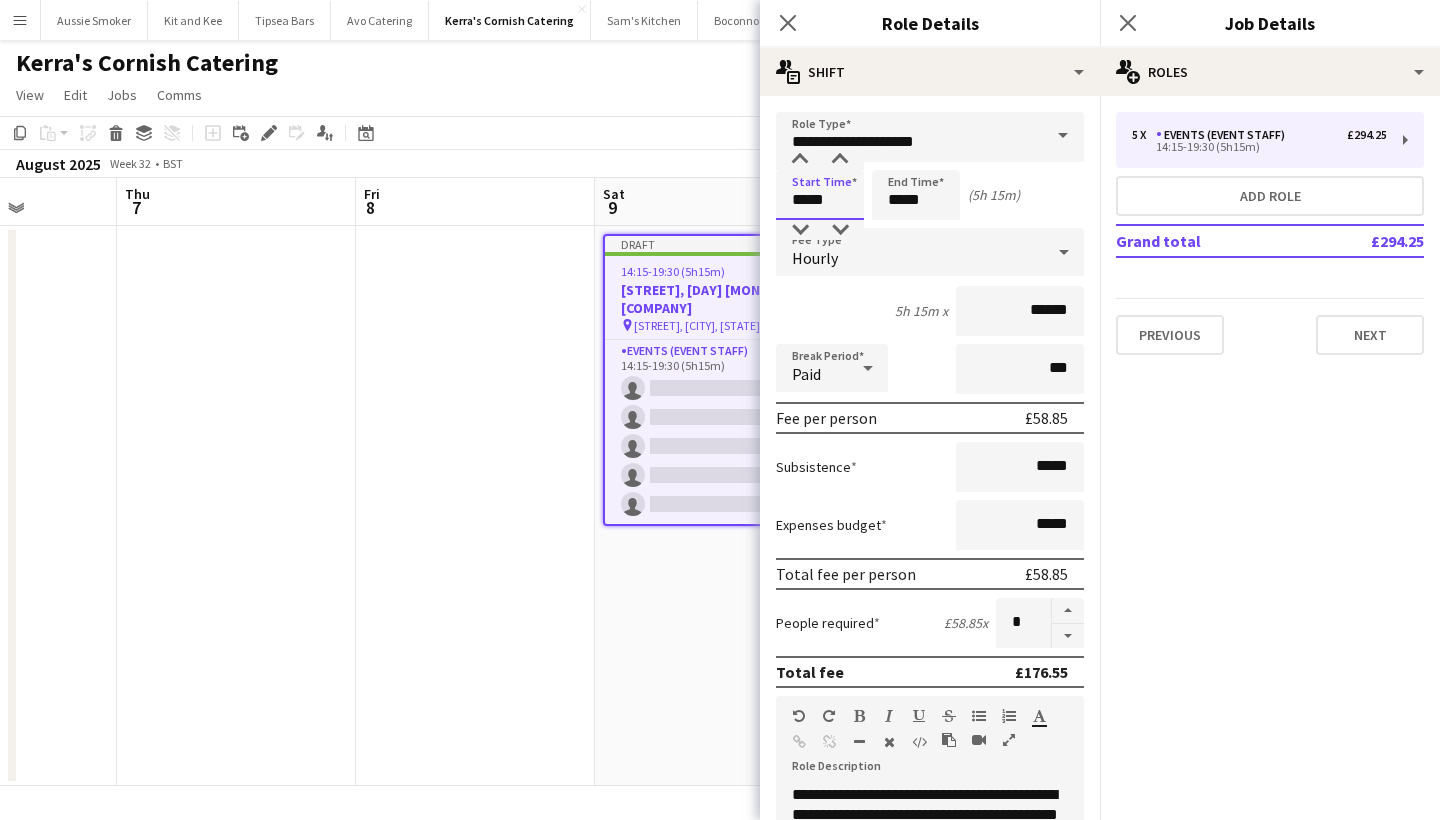 click on "*****" at bounding box center (820, 195) 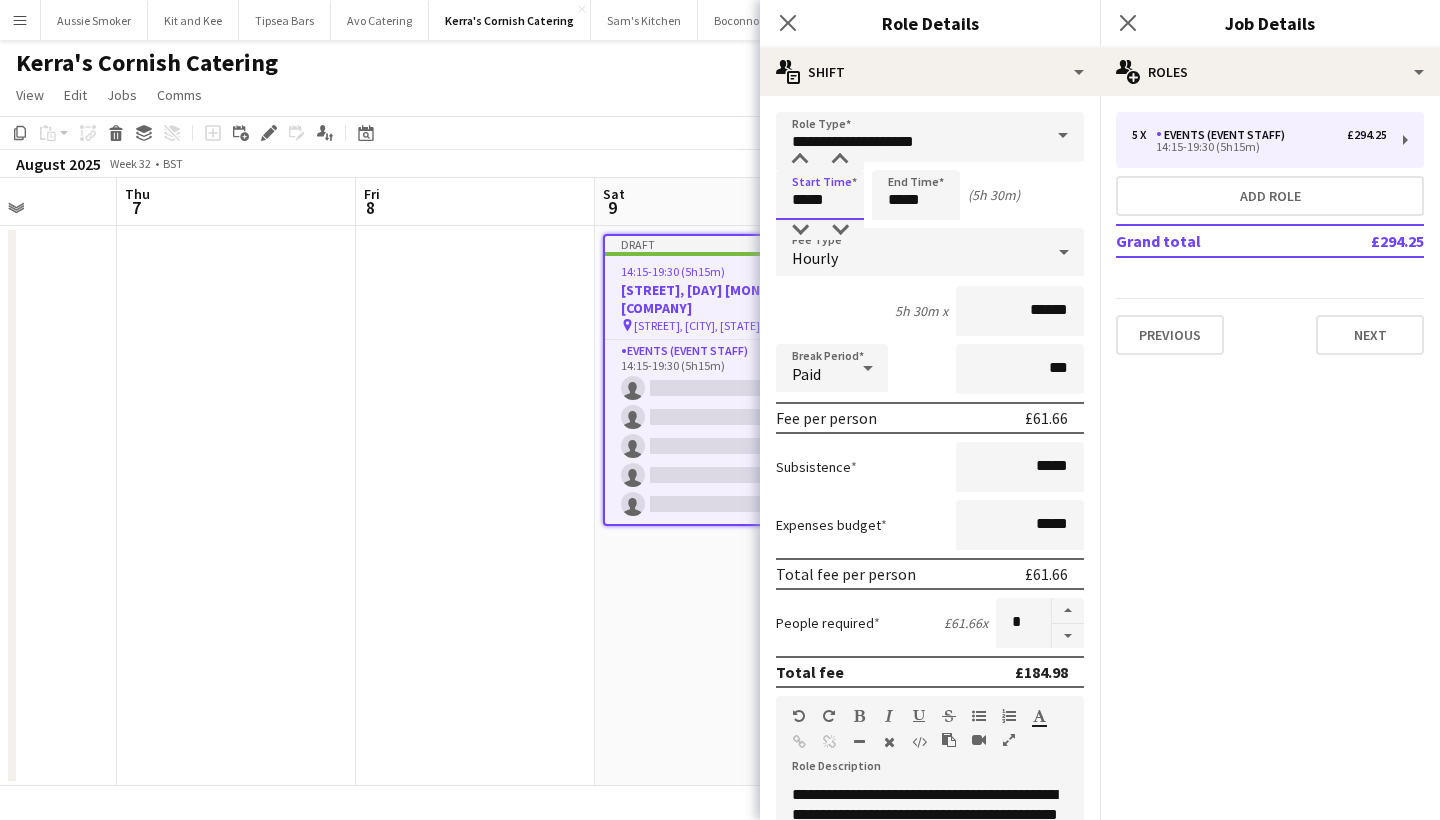 type on "*****" 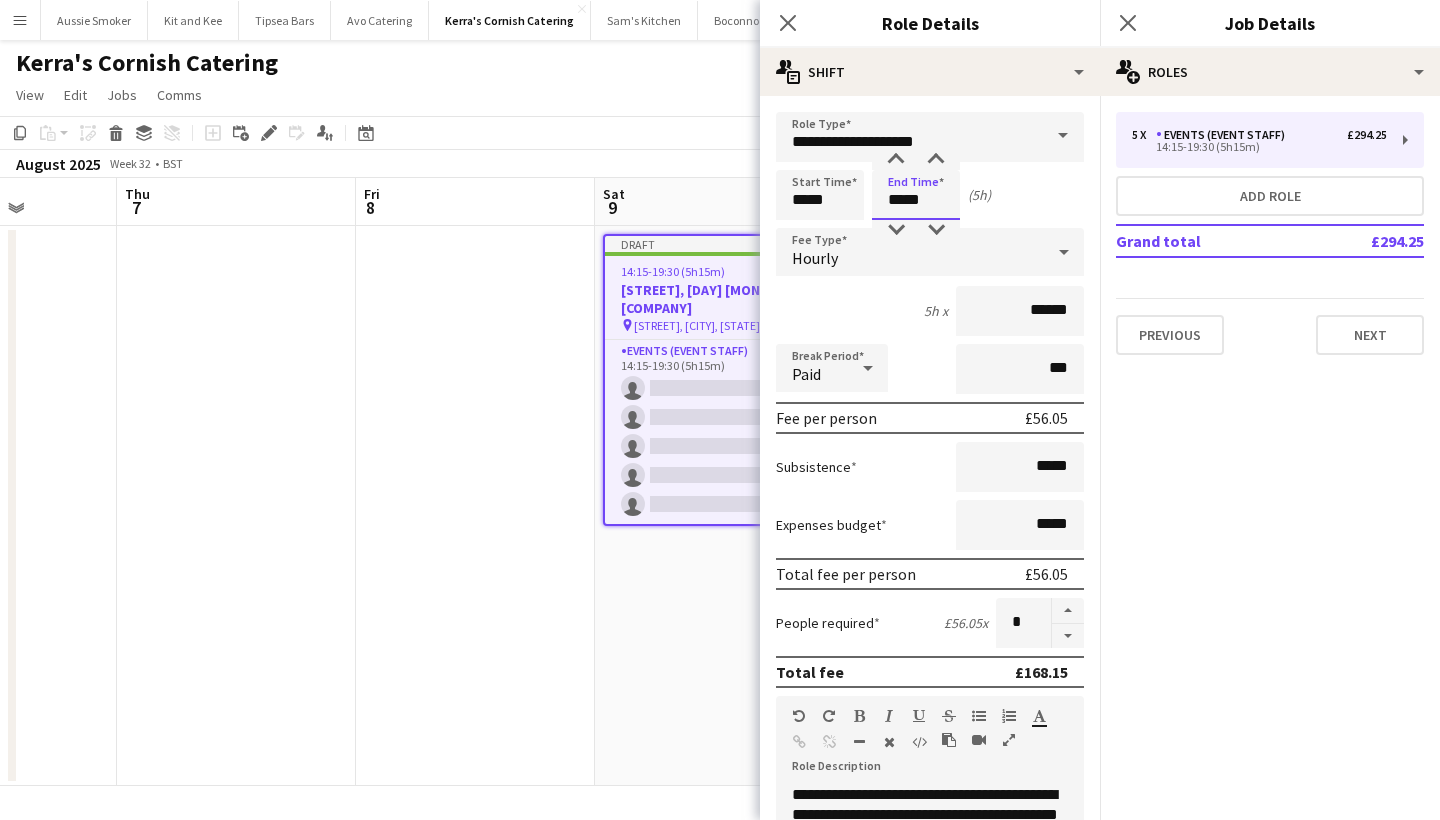 click on "*****" at bounding box center (916, 195) 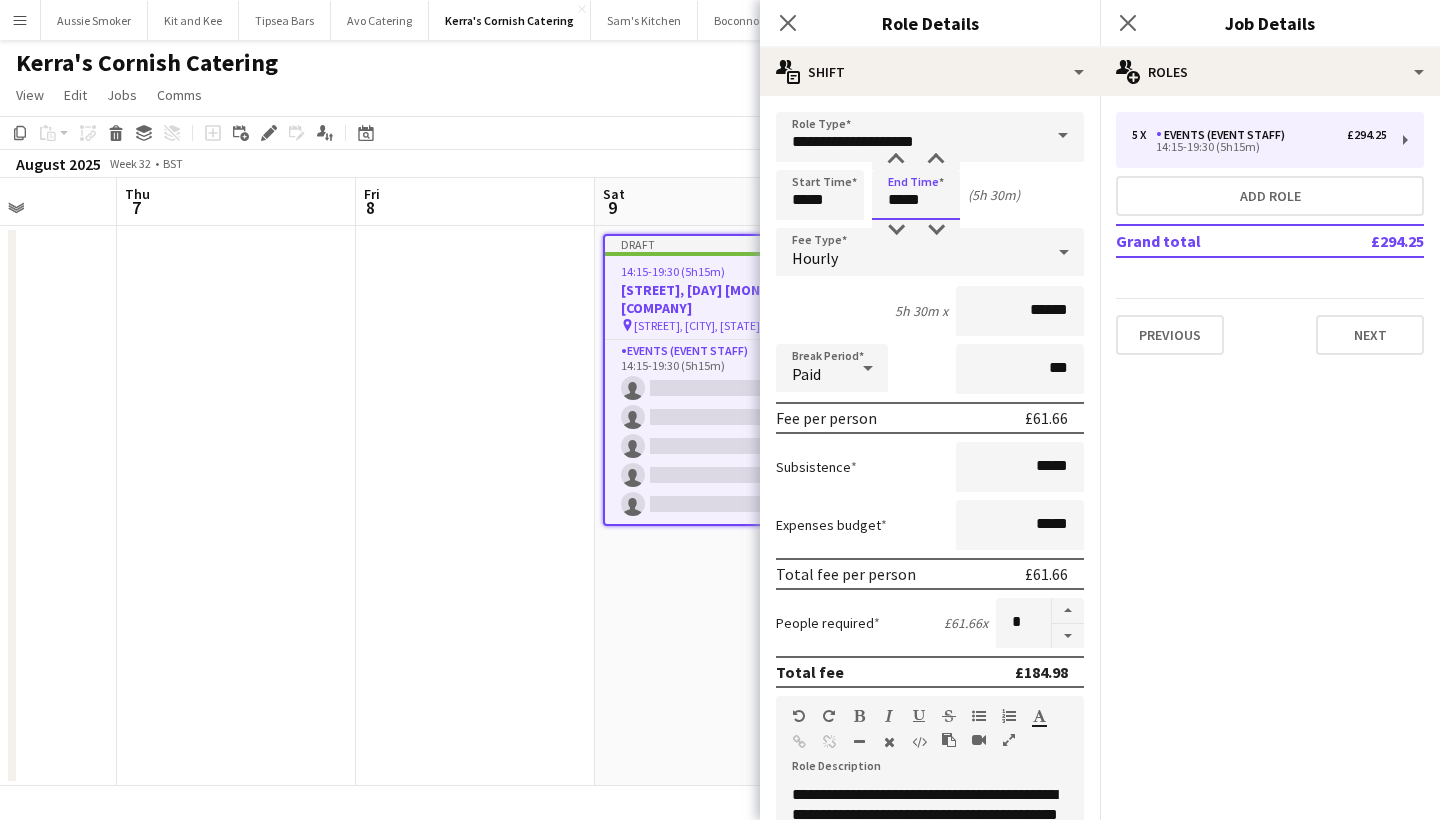 type on "*****" 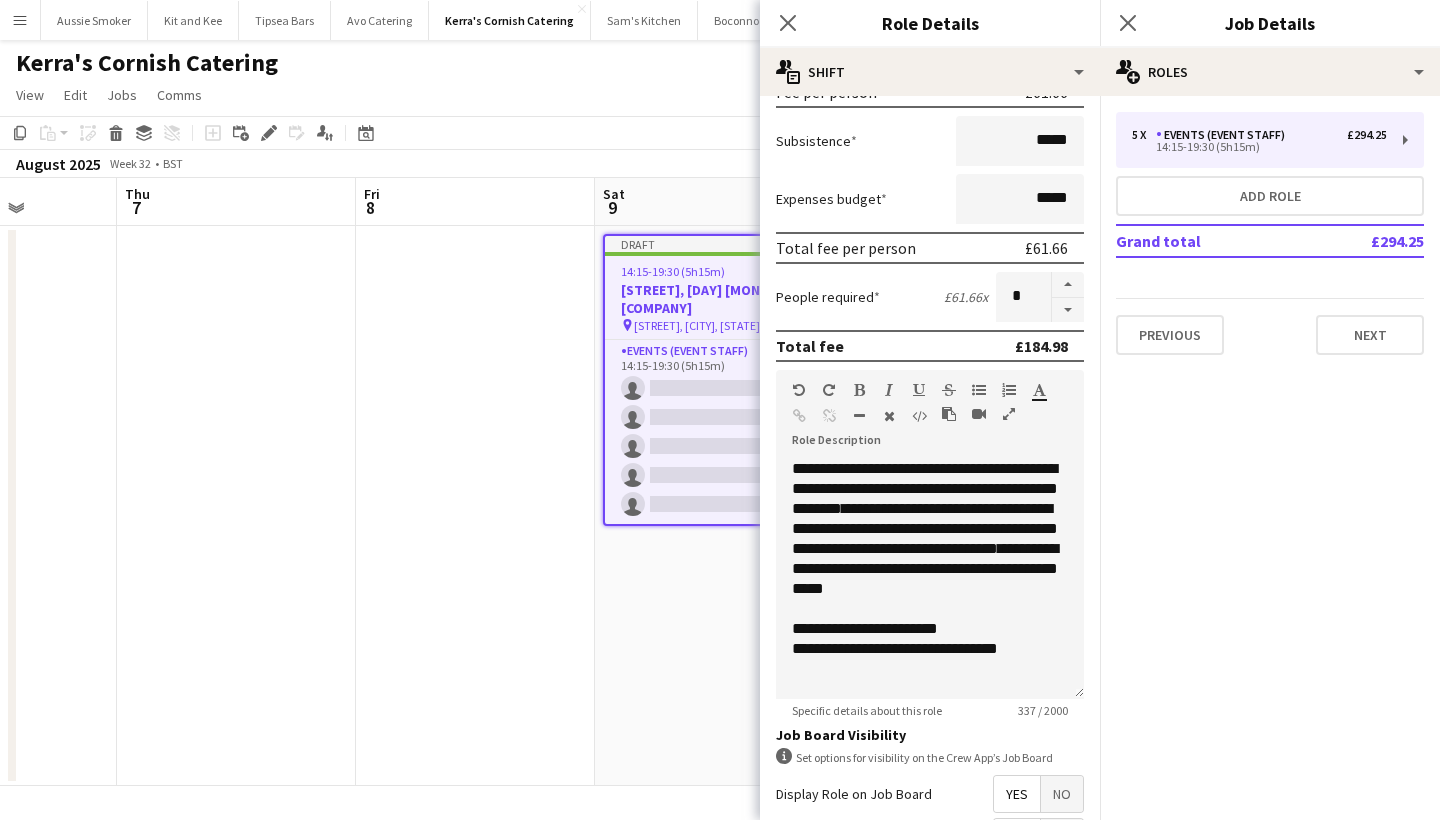 scroll, scrollTop: 349, scrollLeft: 0, axis: vertical 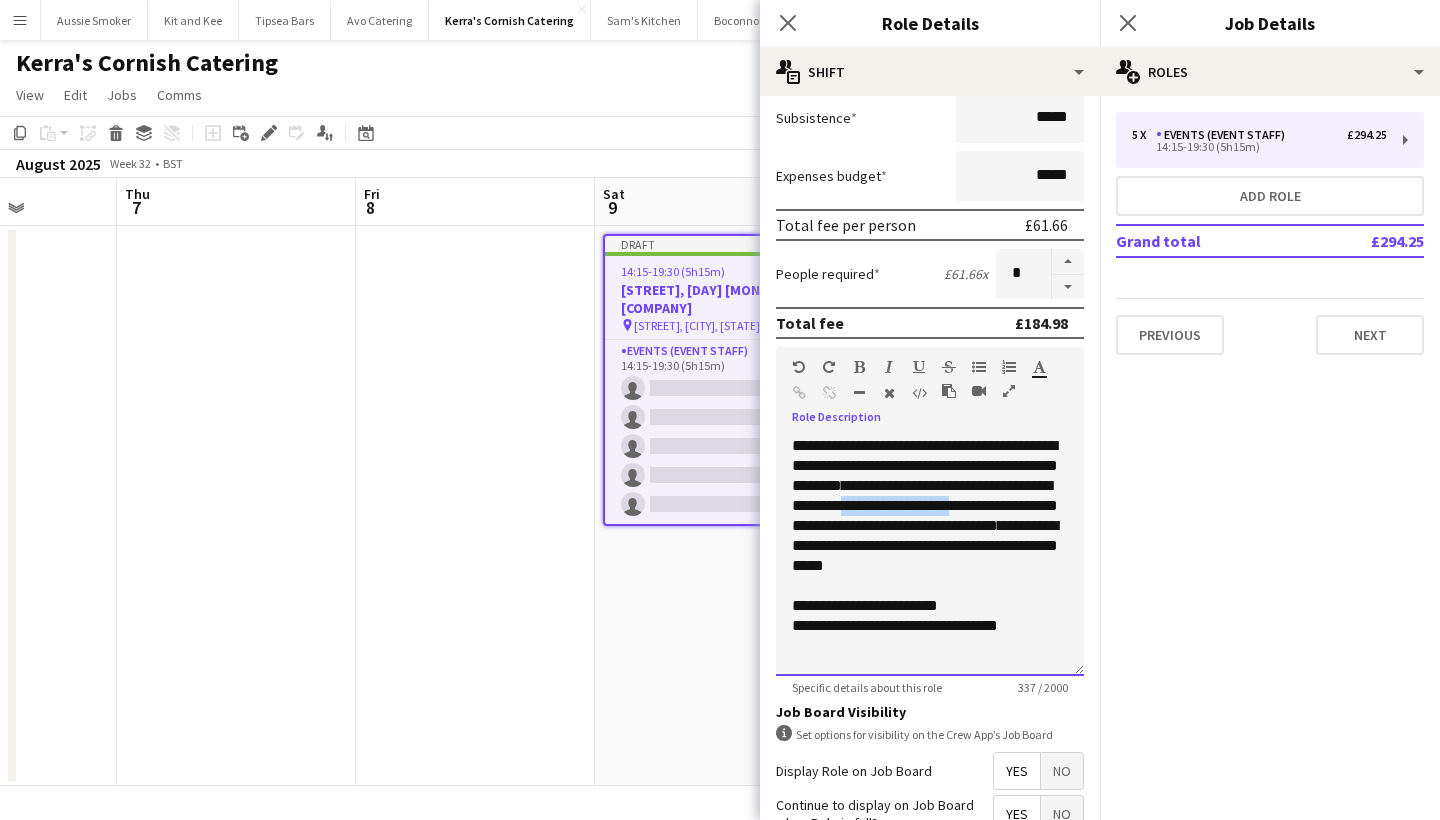 drag, startPoint x: 948, startPoint y: 506, endPoint x: 835, endPoint y: 529, distance: 115.316956 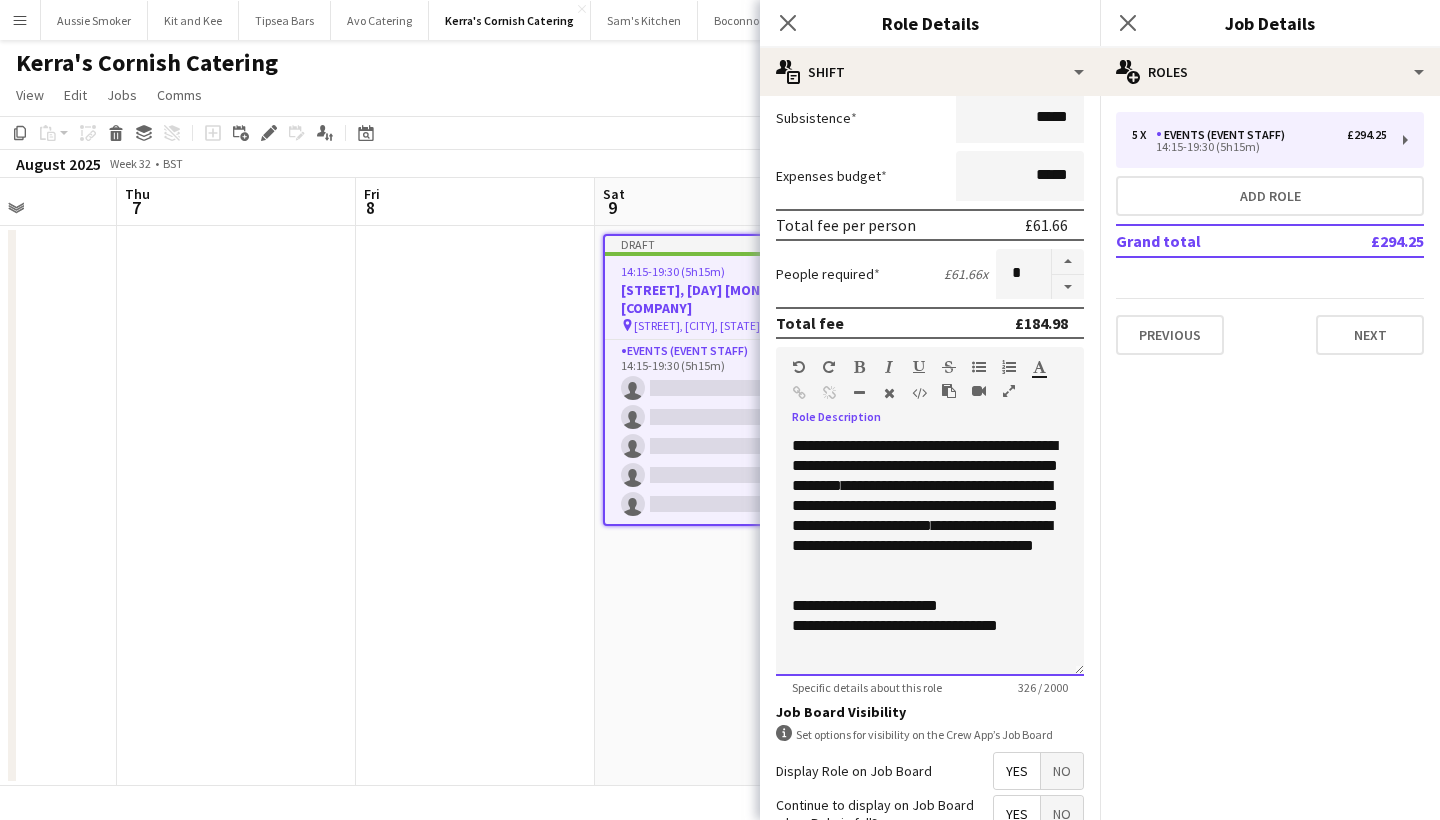 click on "**********" at bounding box center (930, 506) 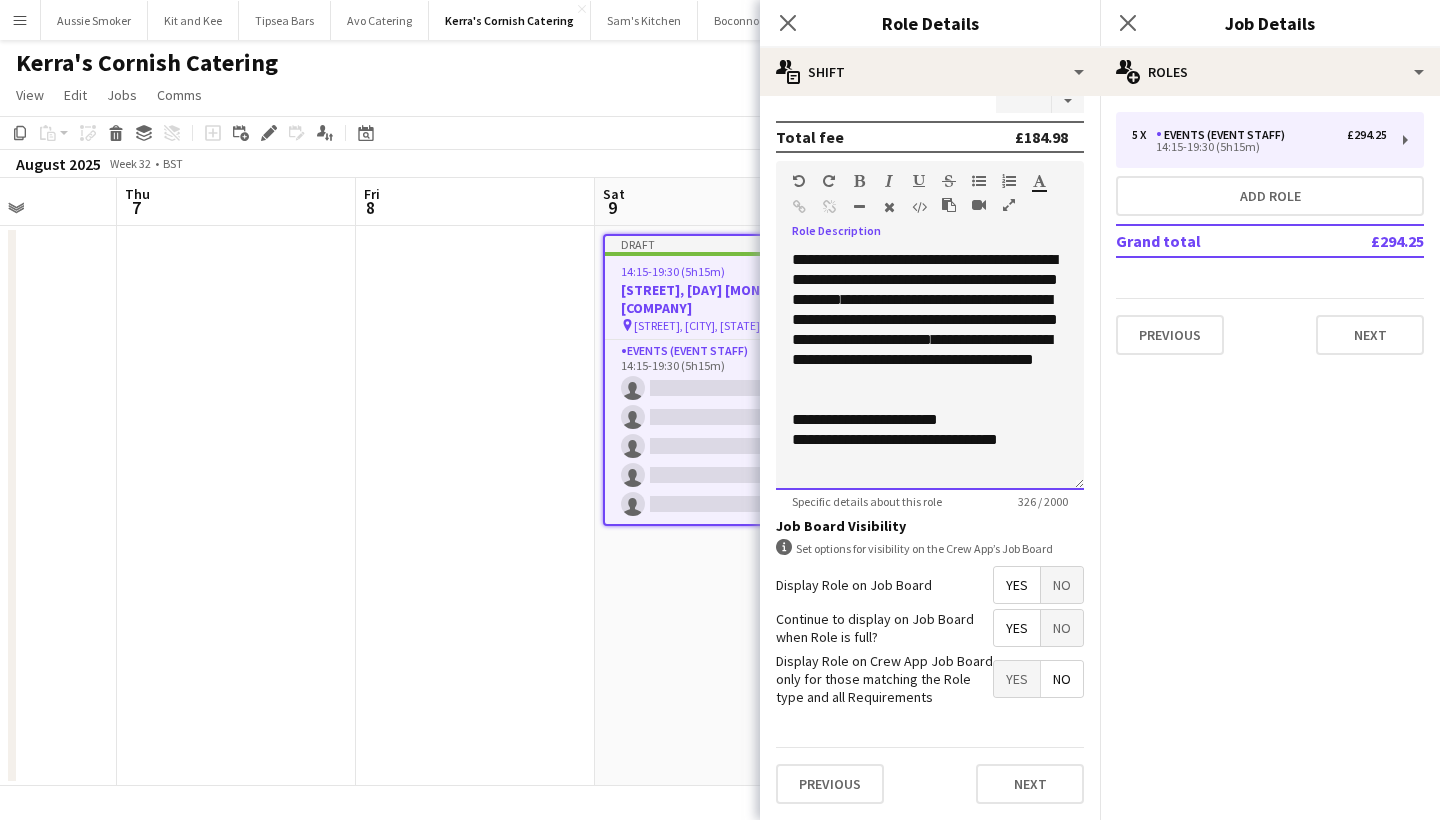 scroll, scrollTop: 534, scrollLeft: 0, axis: vertical 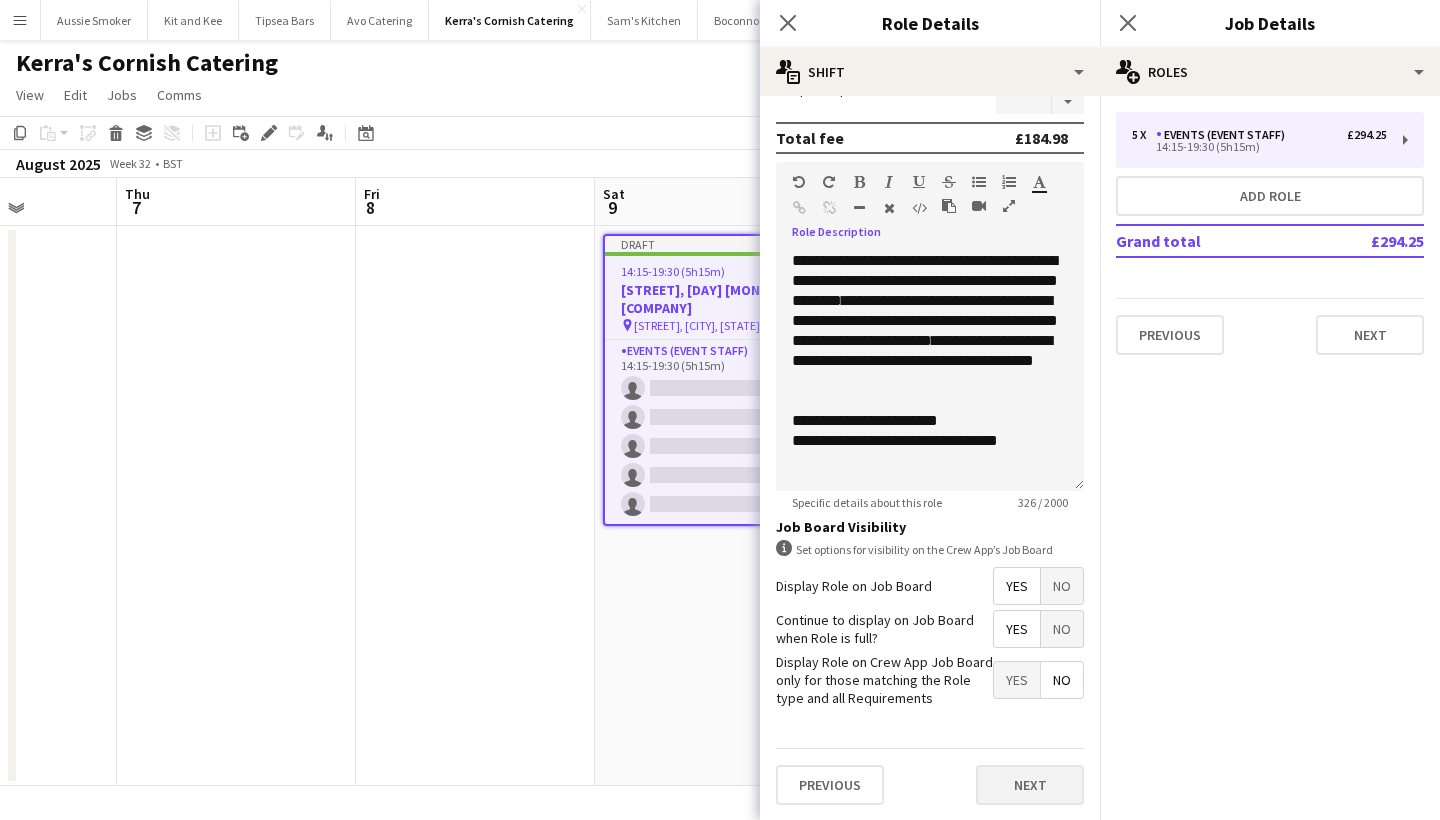 click on "Next" at bounding box center [1030, 785] 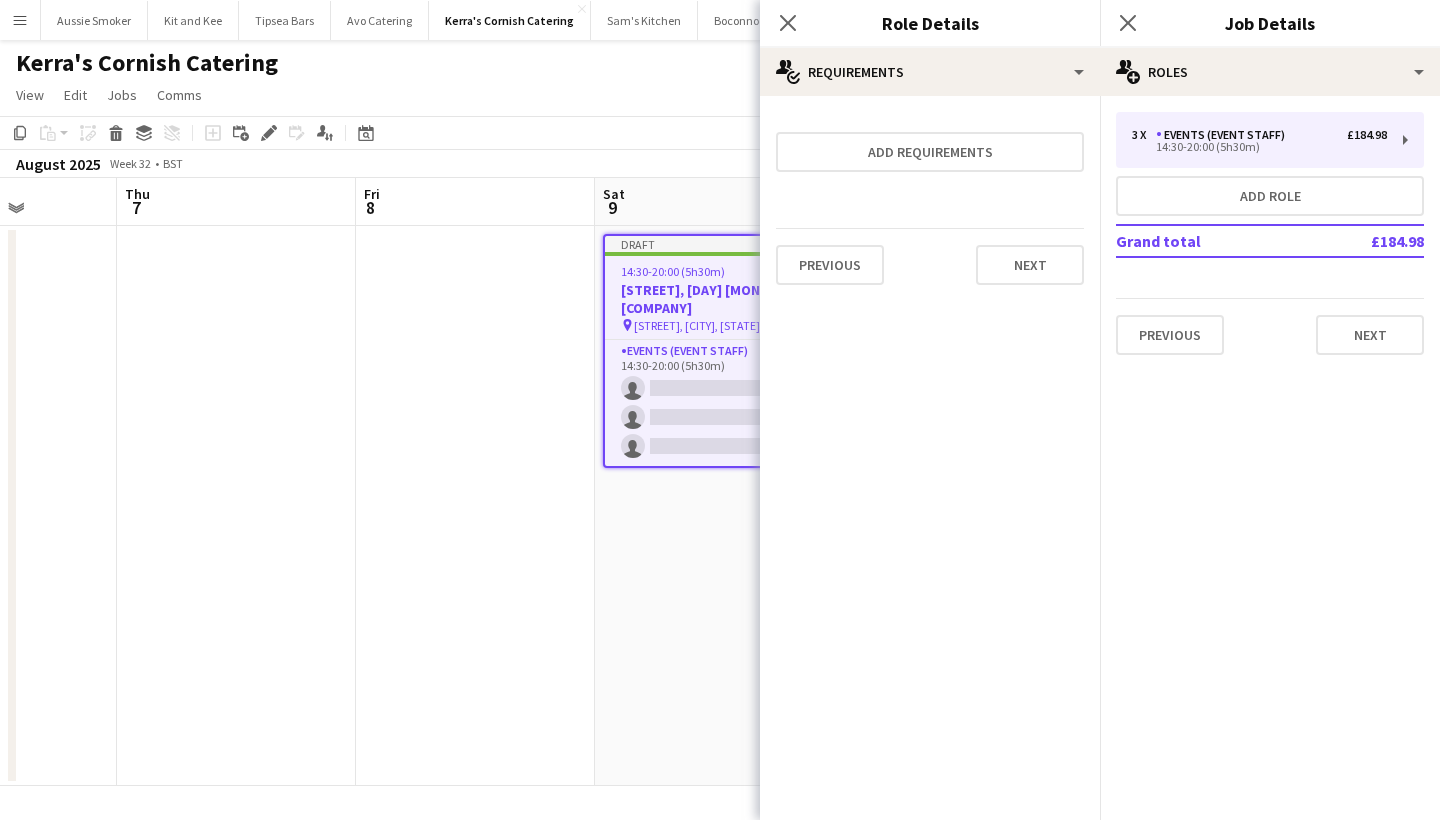 scroll, scrollTop: 0, scrollLeft: 0, axis: both 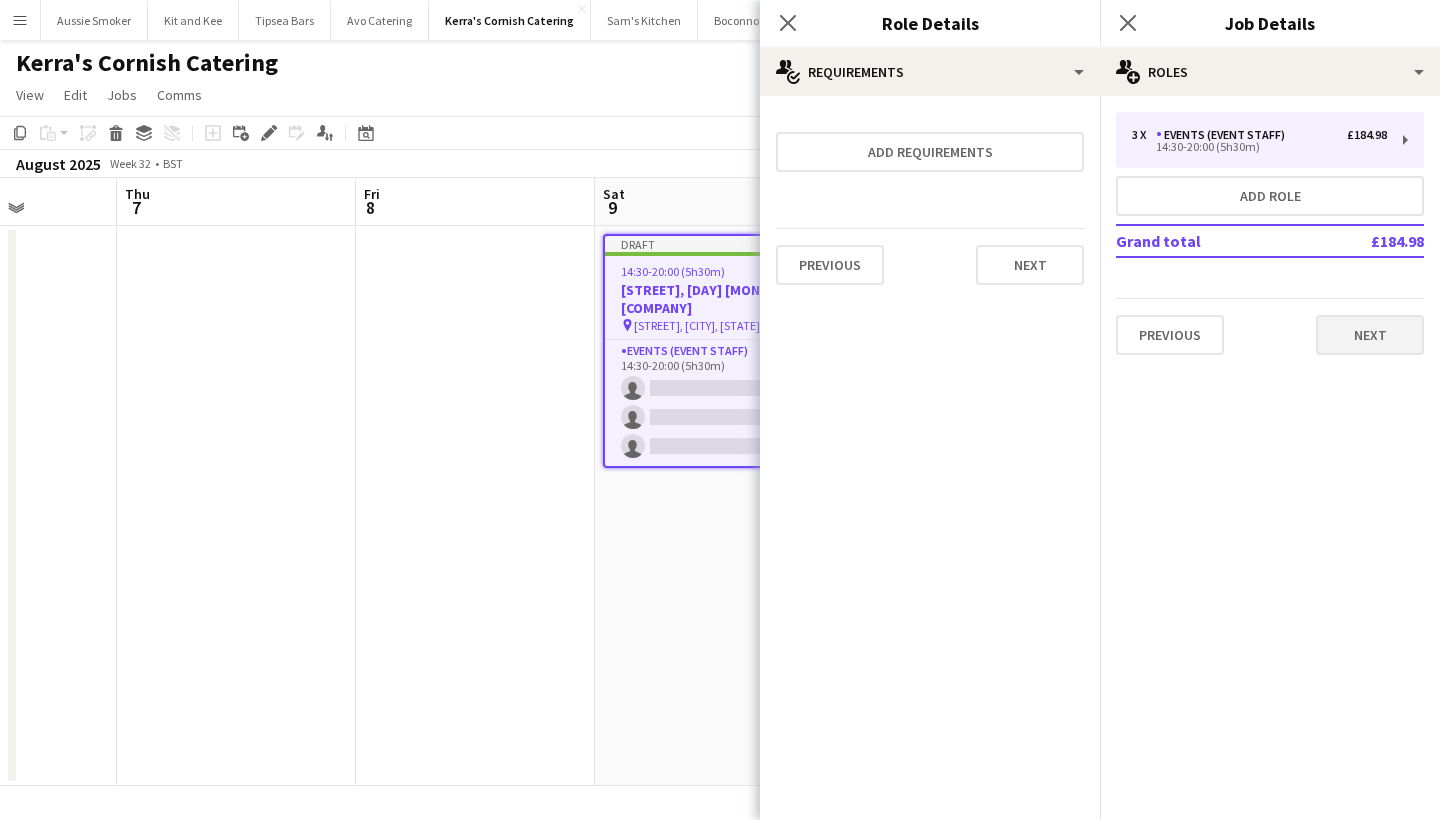 click on "Next" at bounding box center (1370, 335) 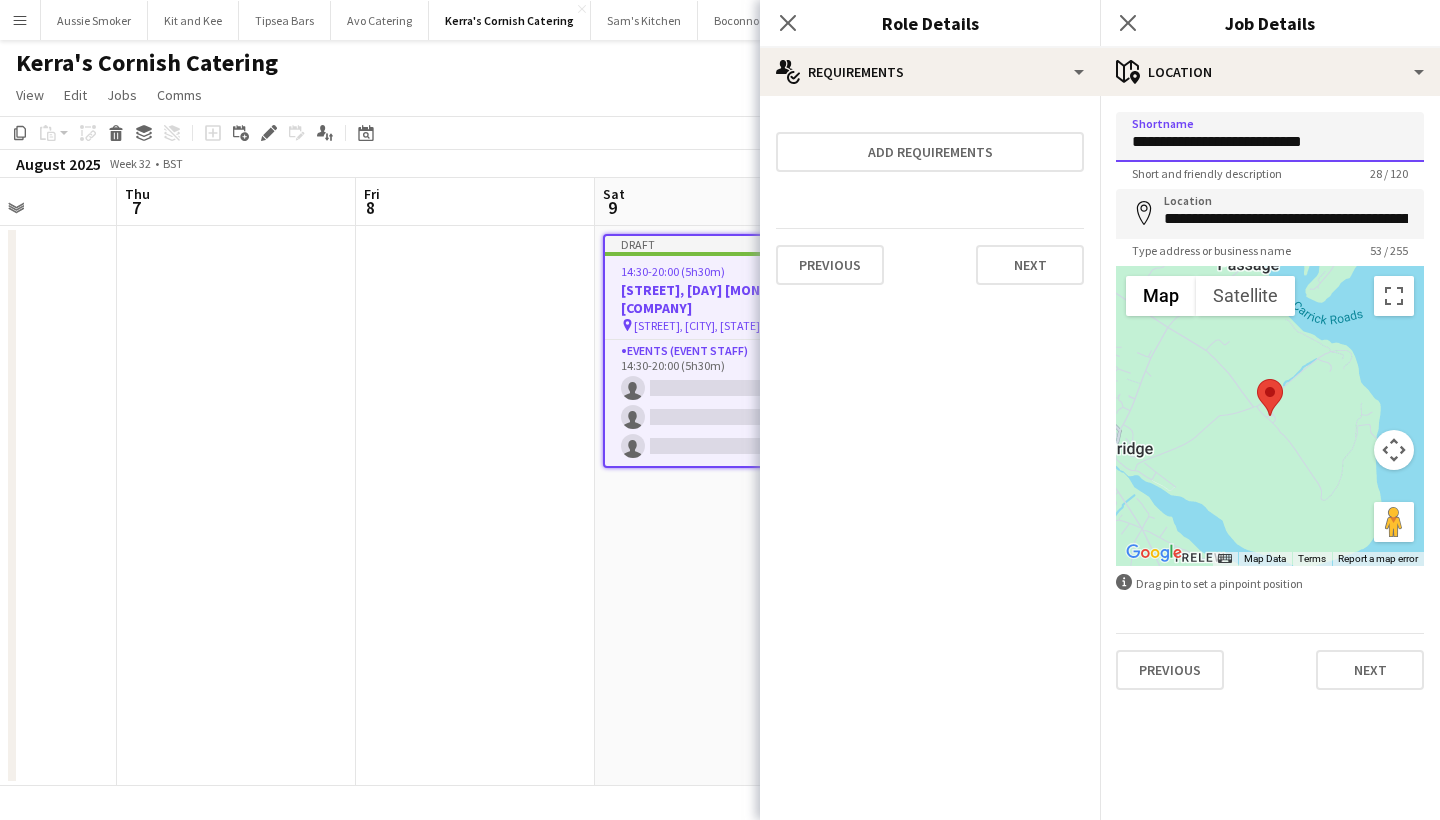 click on "**********" at bounding box center [1270, 137] 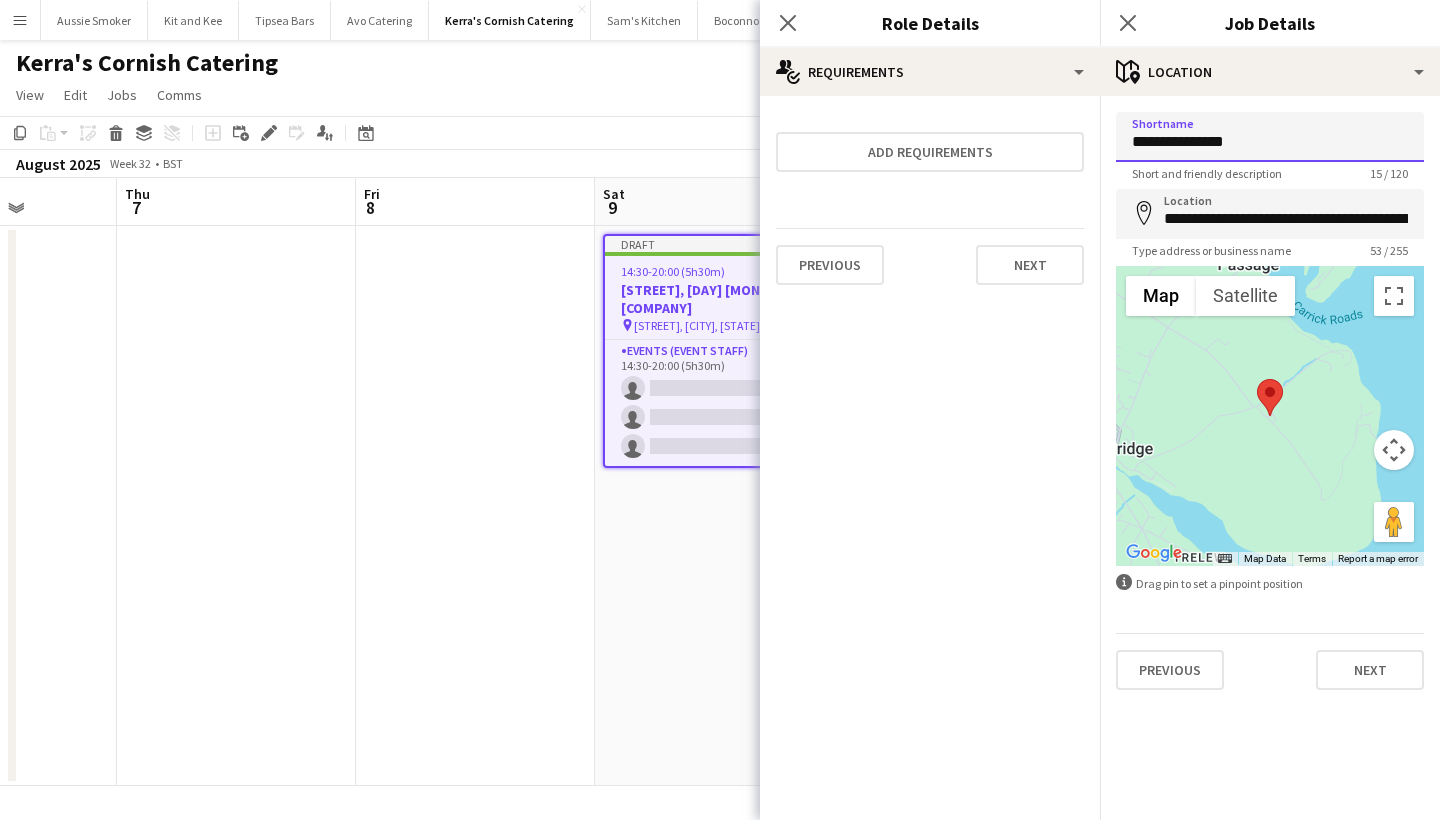 type on "**********" 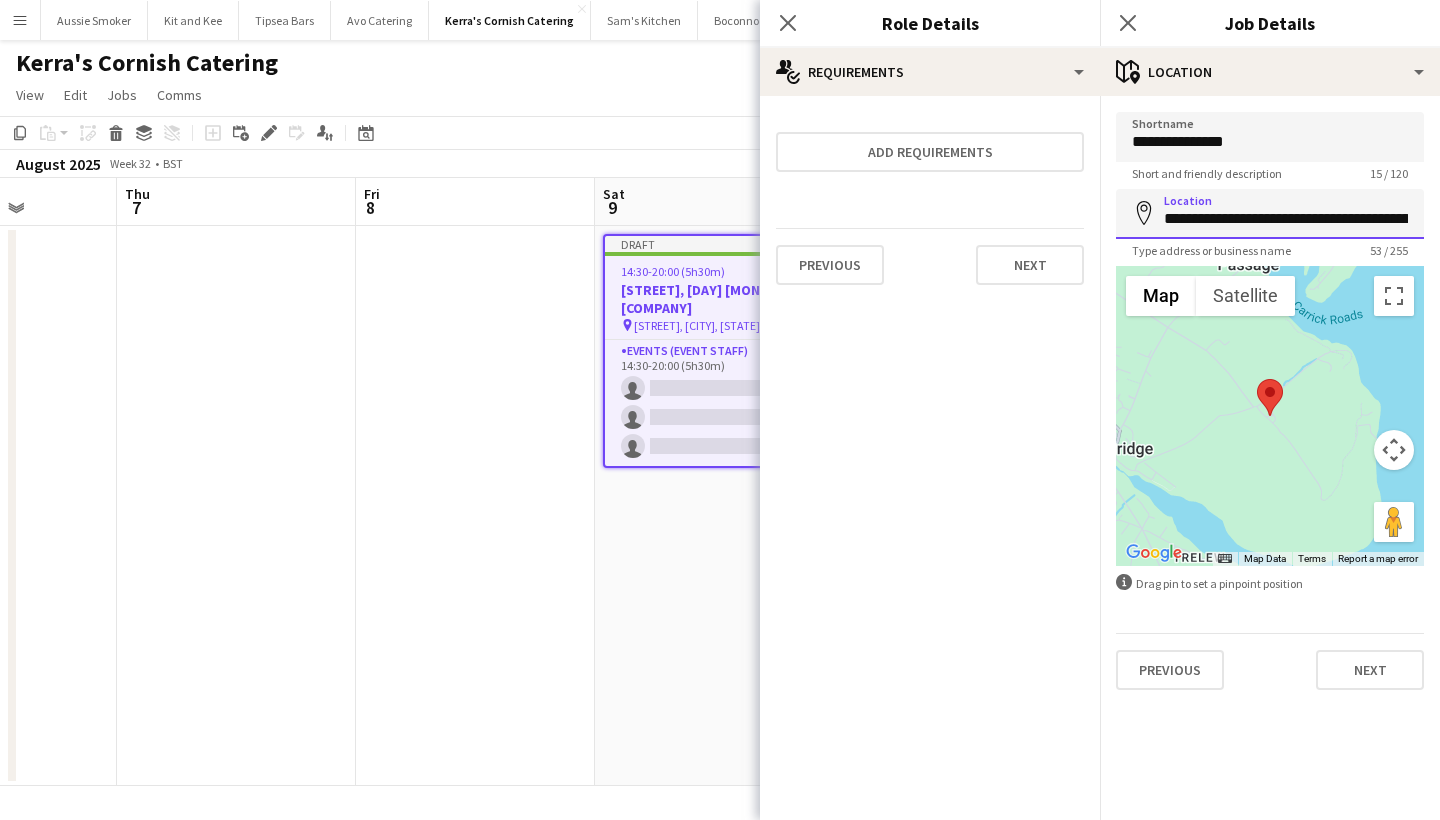 click on "**********" at bounding box center (1270, 214) 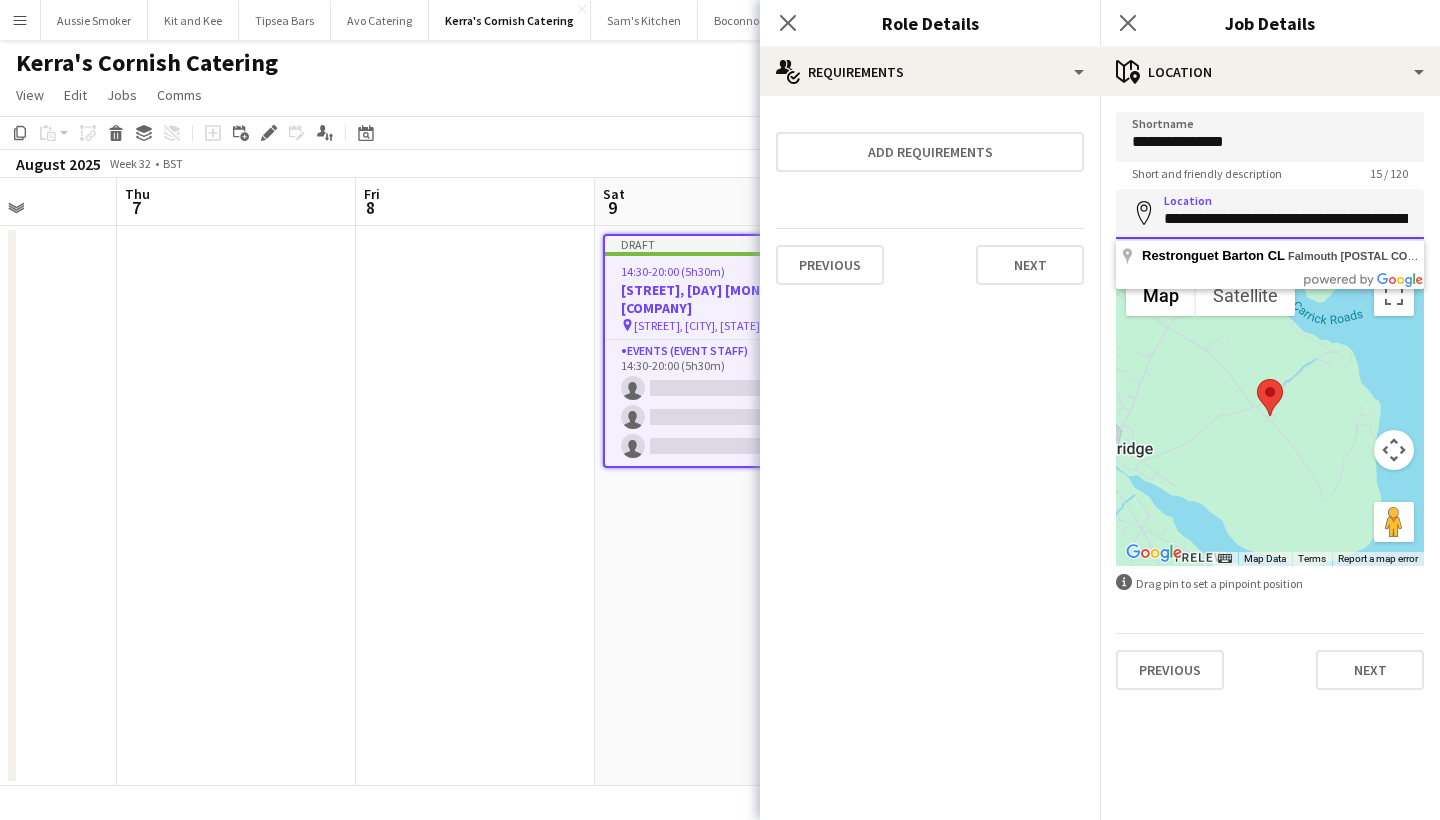 click on "**********" at bounding box center (1270, 214) 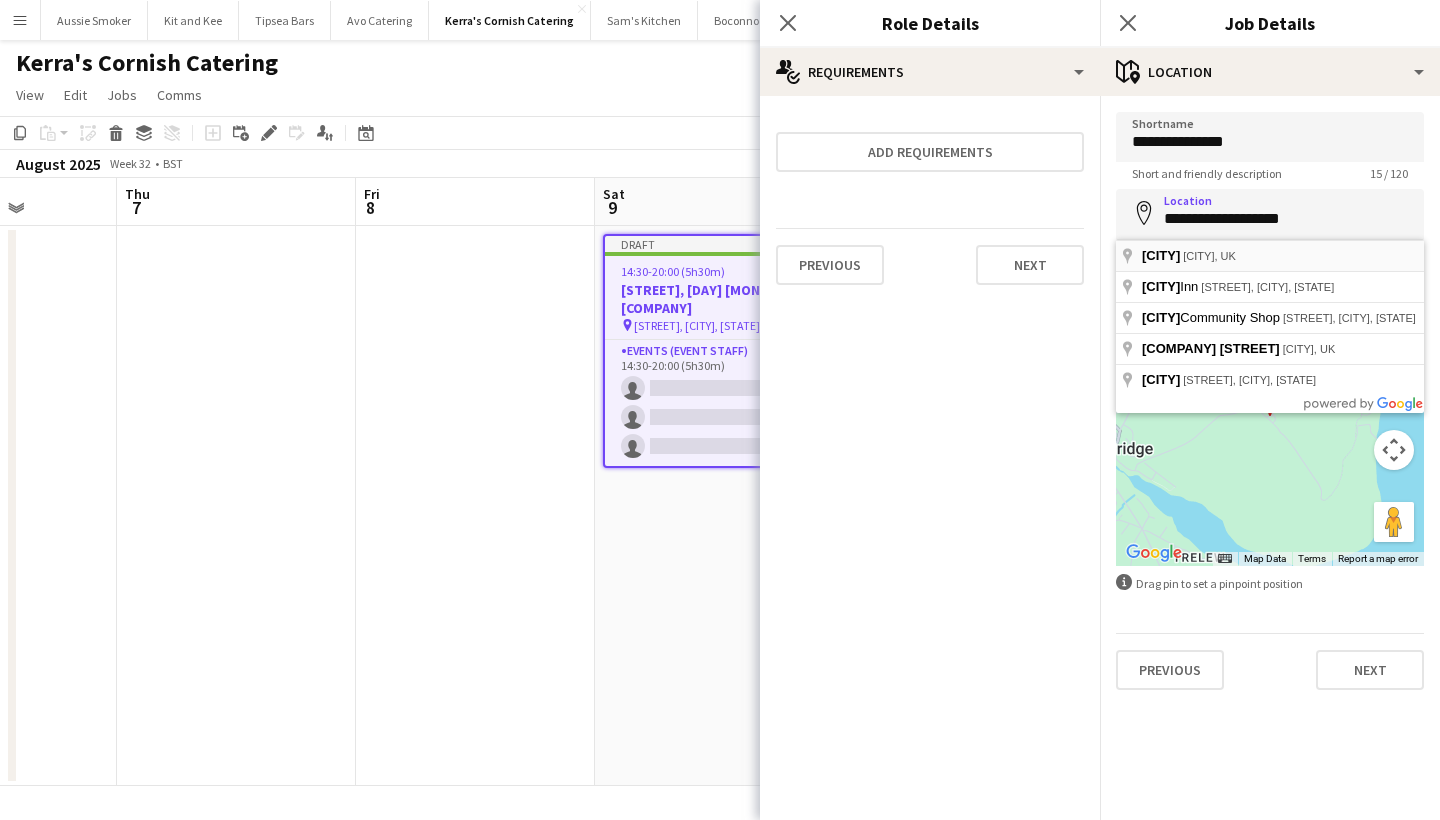 type on "**********" 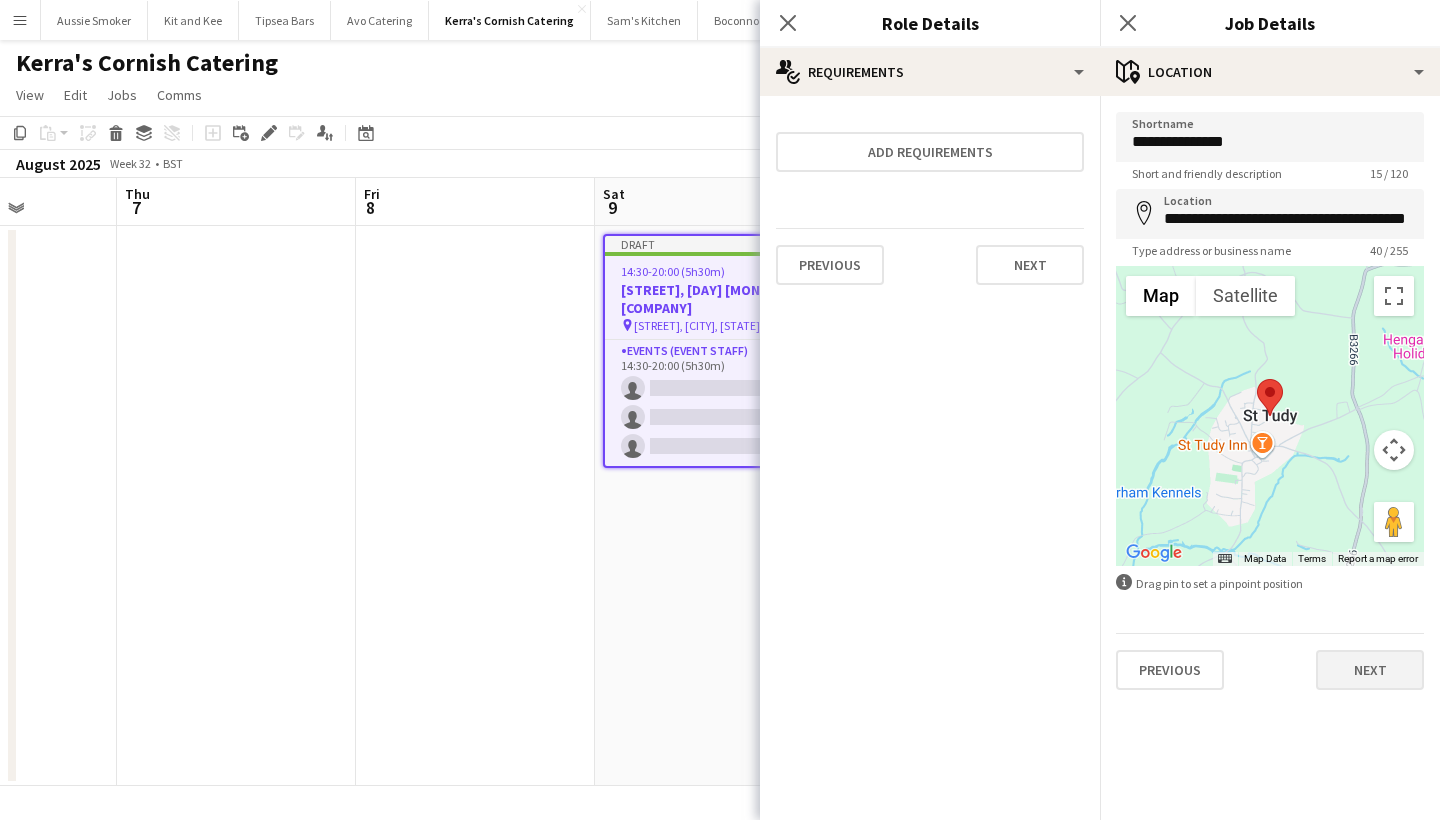 click on "Next" at bounding box center [1370, 670] 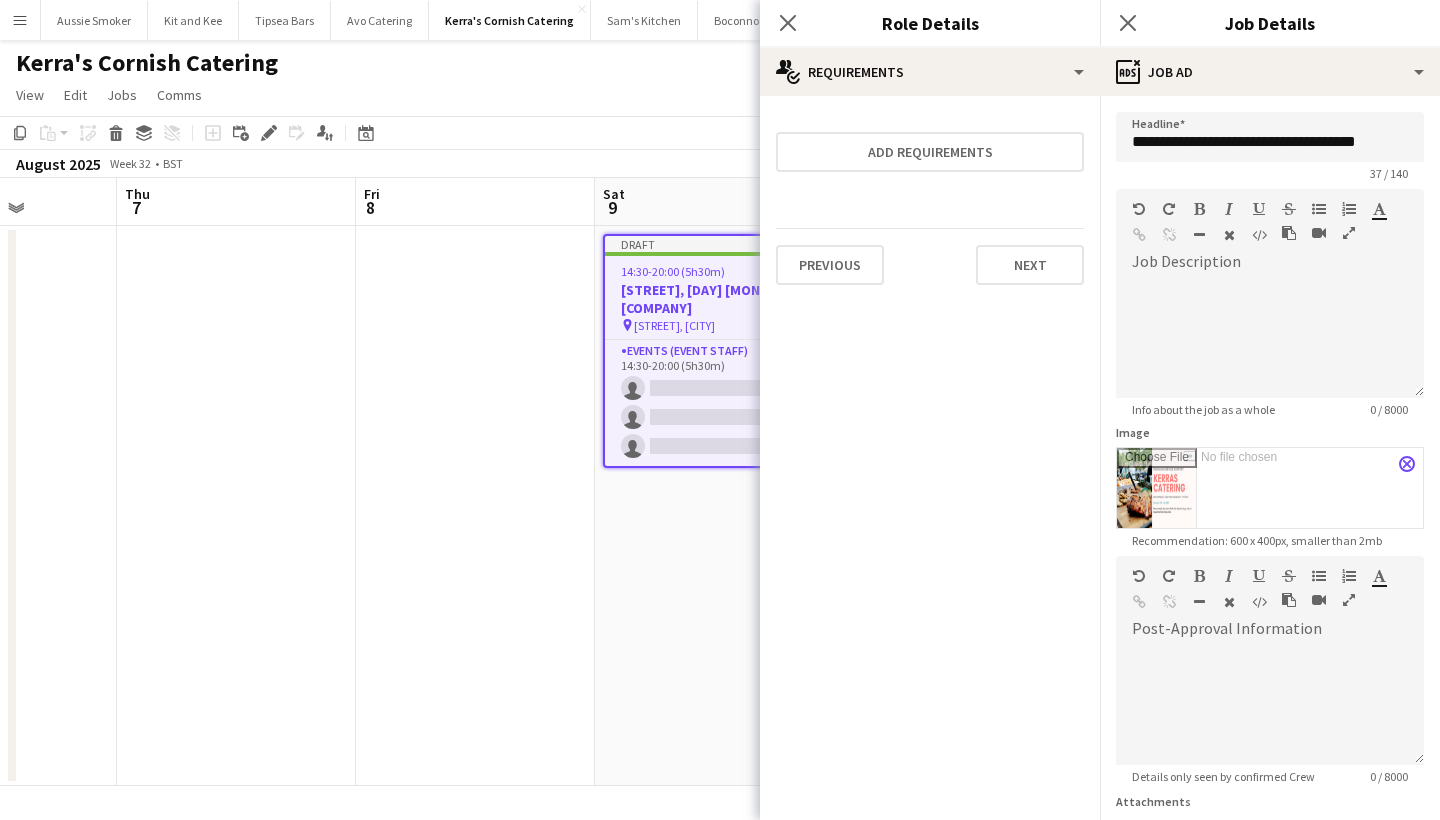 click on "close" at bounding box center (1407, 464) 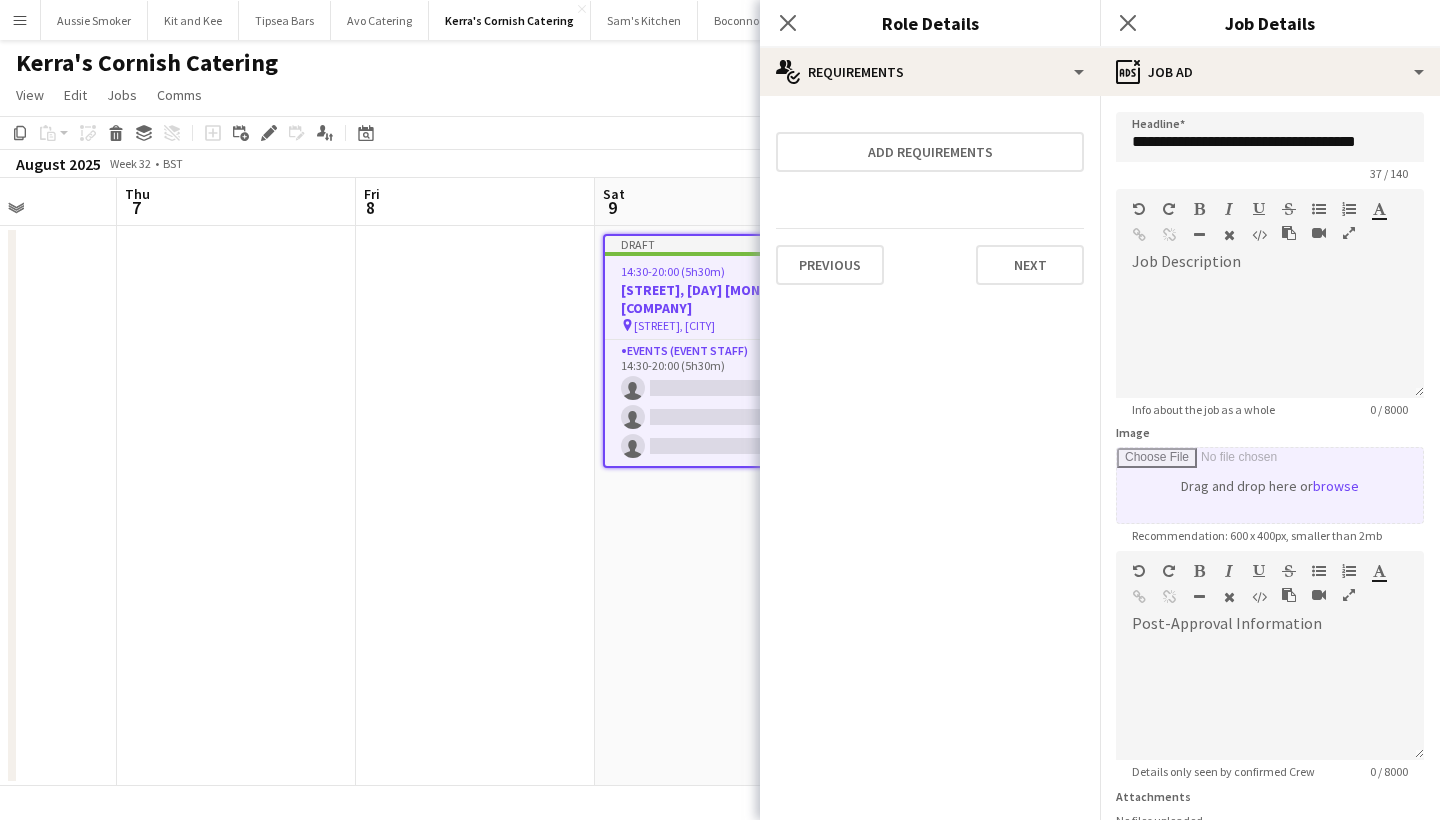 click on "Image" at bounding box center [1270, 485] 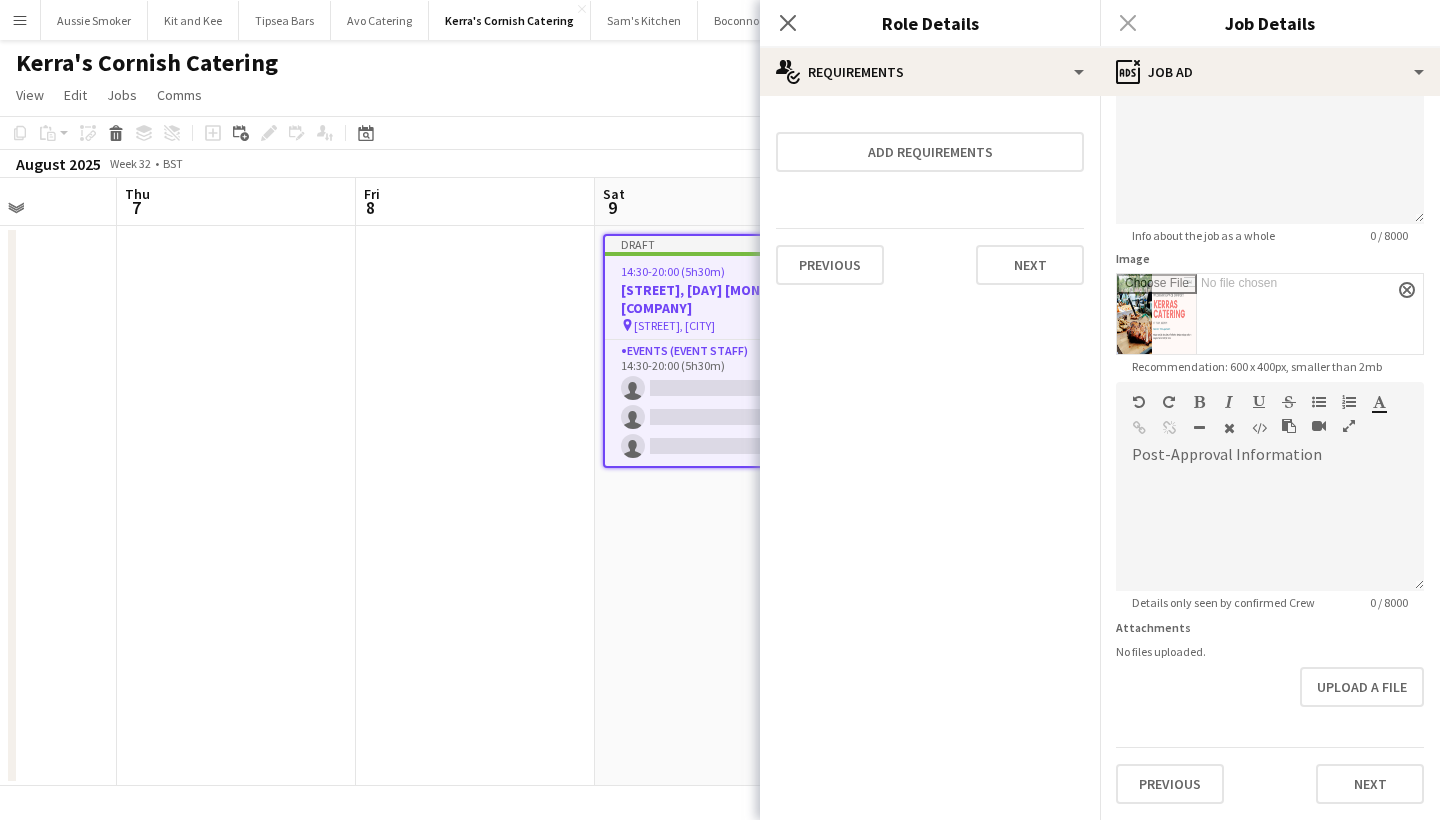 scroll, scrollTop: 174, scrollLeft: 0, axis: vertical 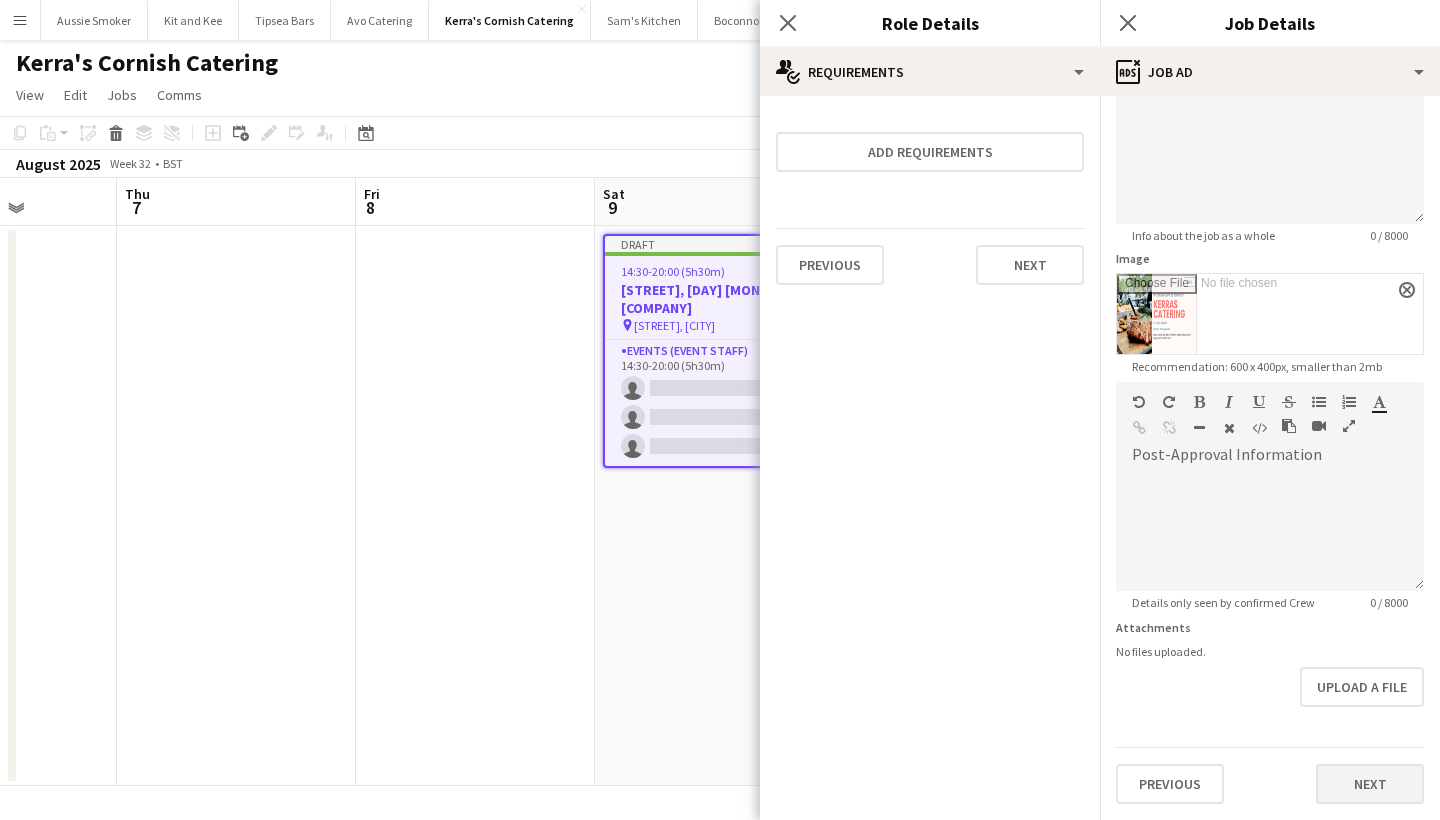 click on "Next" at bounding box center [1370, 784] 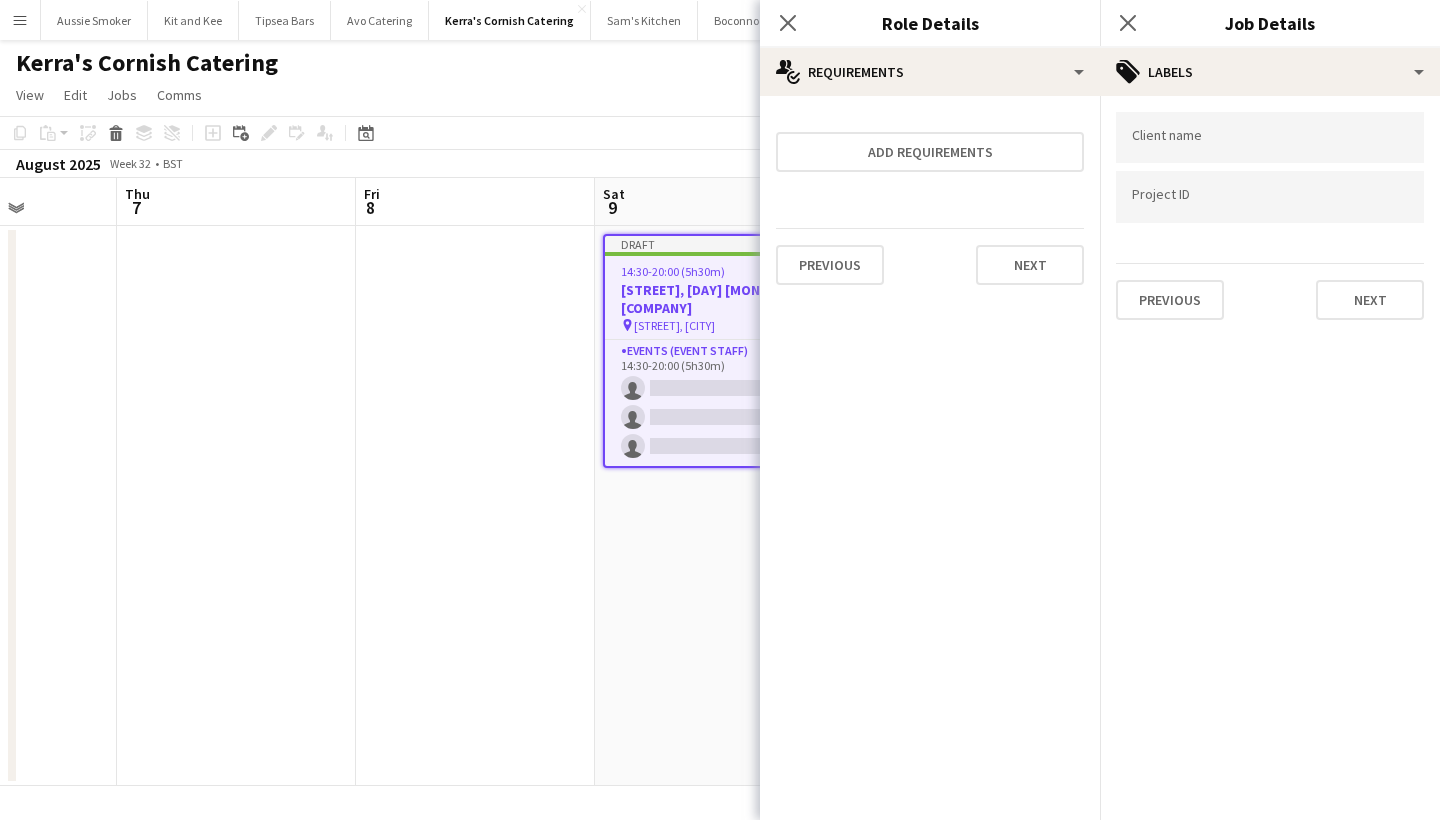 scroll, scrollTop: 0, scrollLeft: 0, axis: both 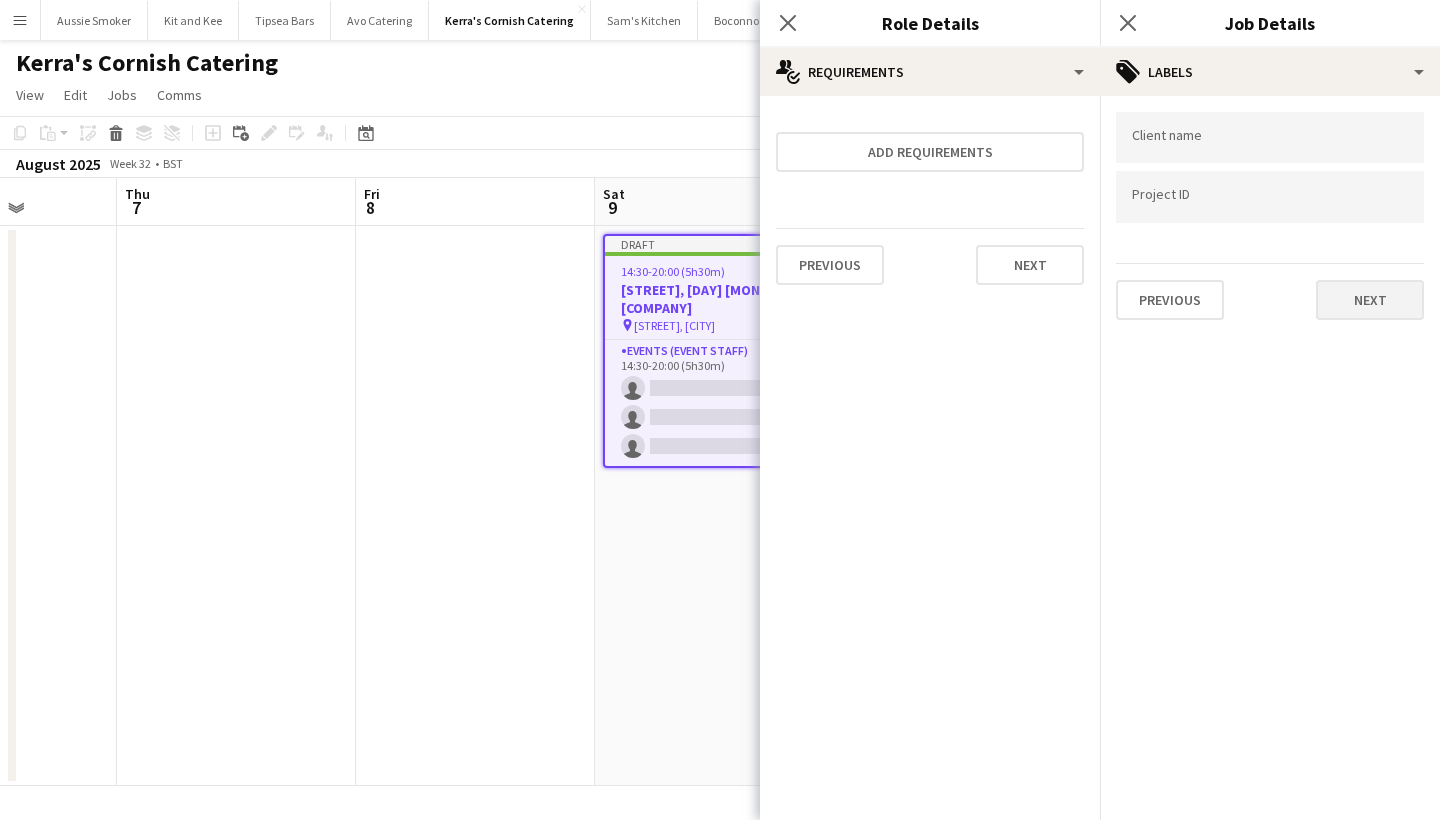 click on "Next" at bounding box center [1370, 300] 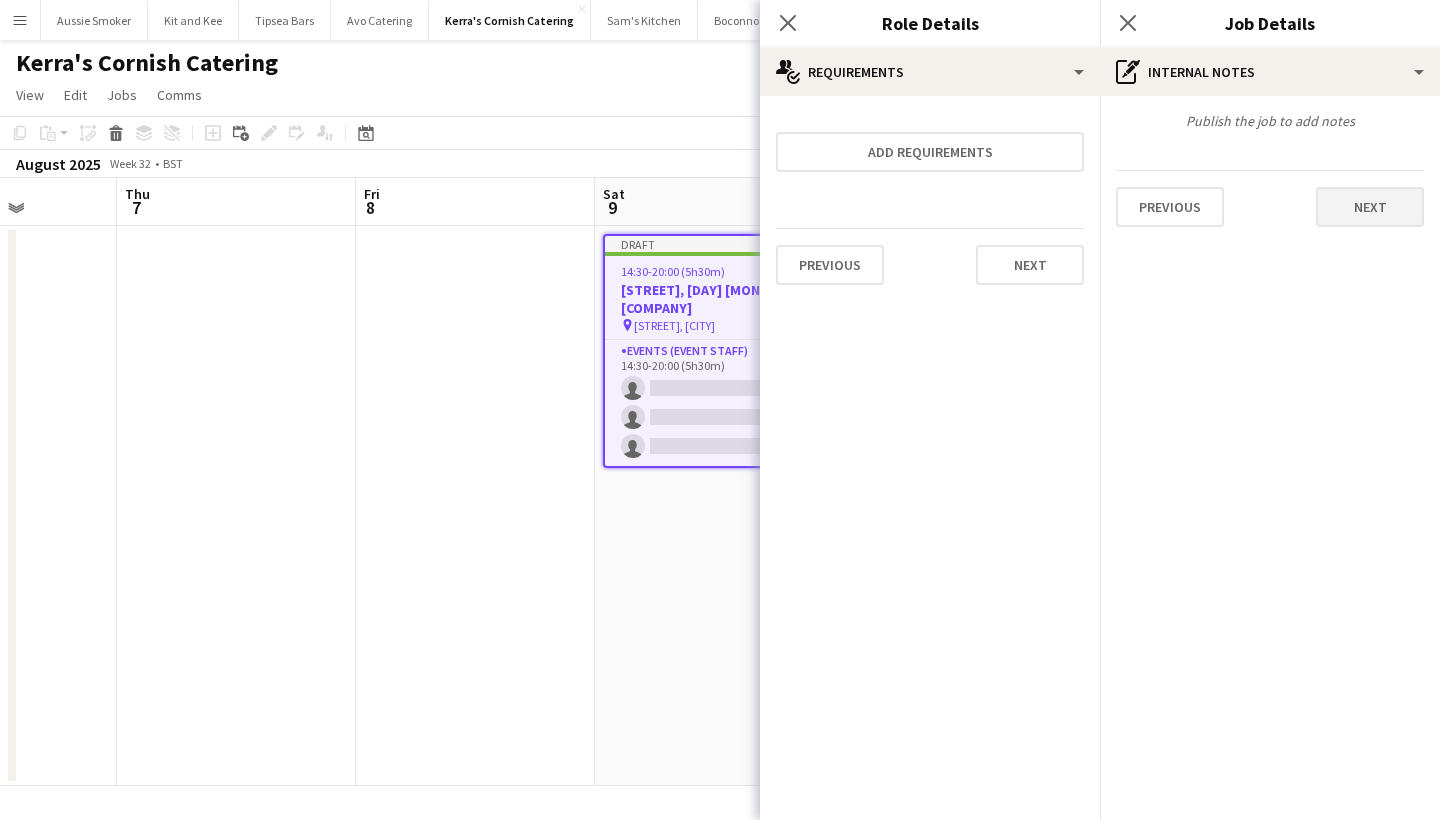 click on "Next" at bounding box center [1370, 207] 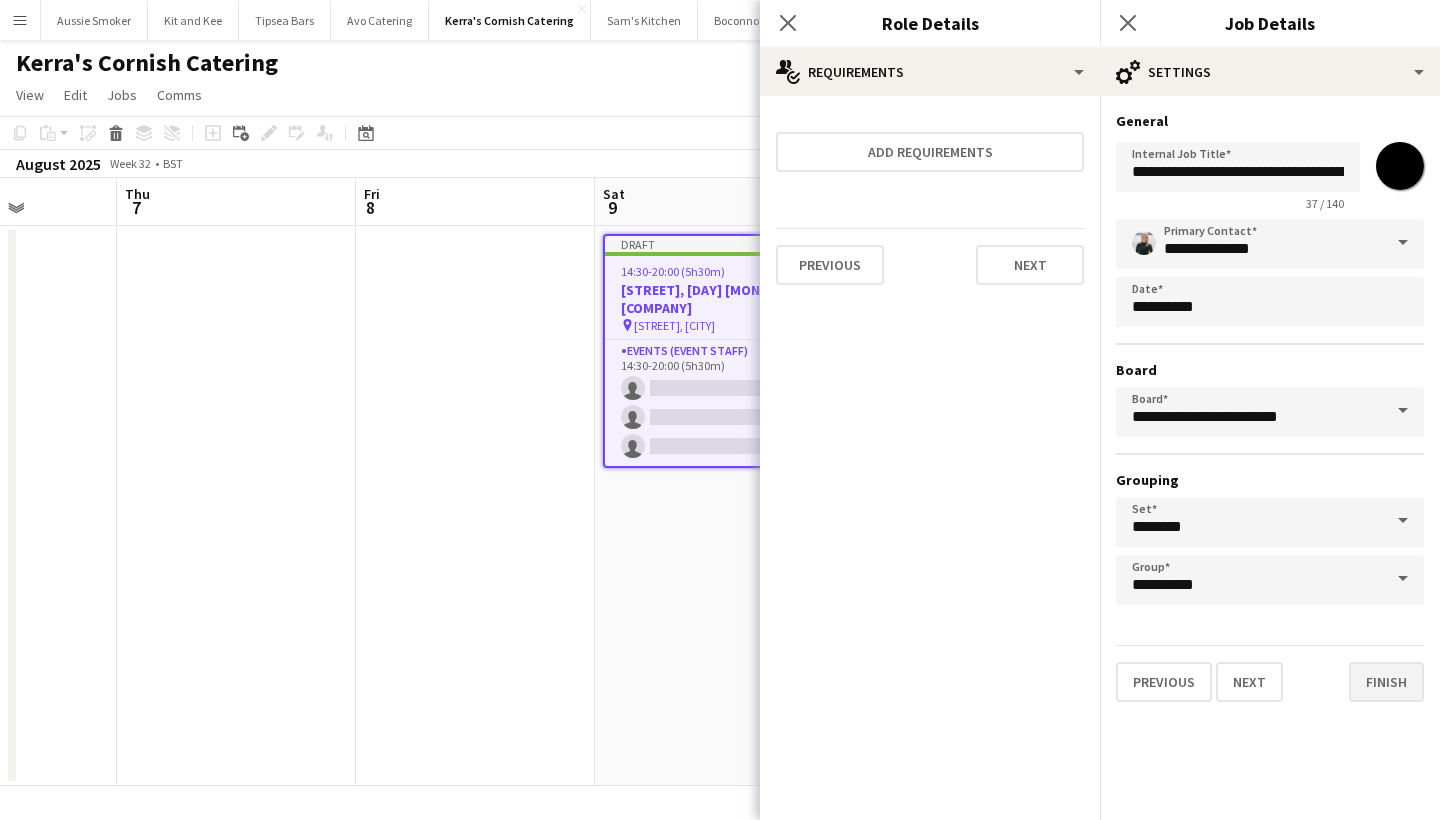 click on "Finish" at bounding box center [1386, 682] 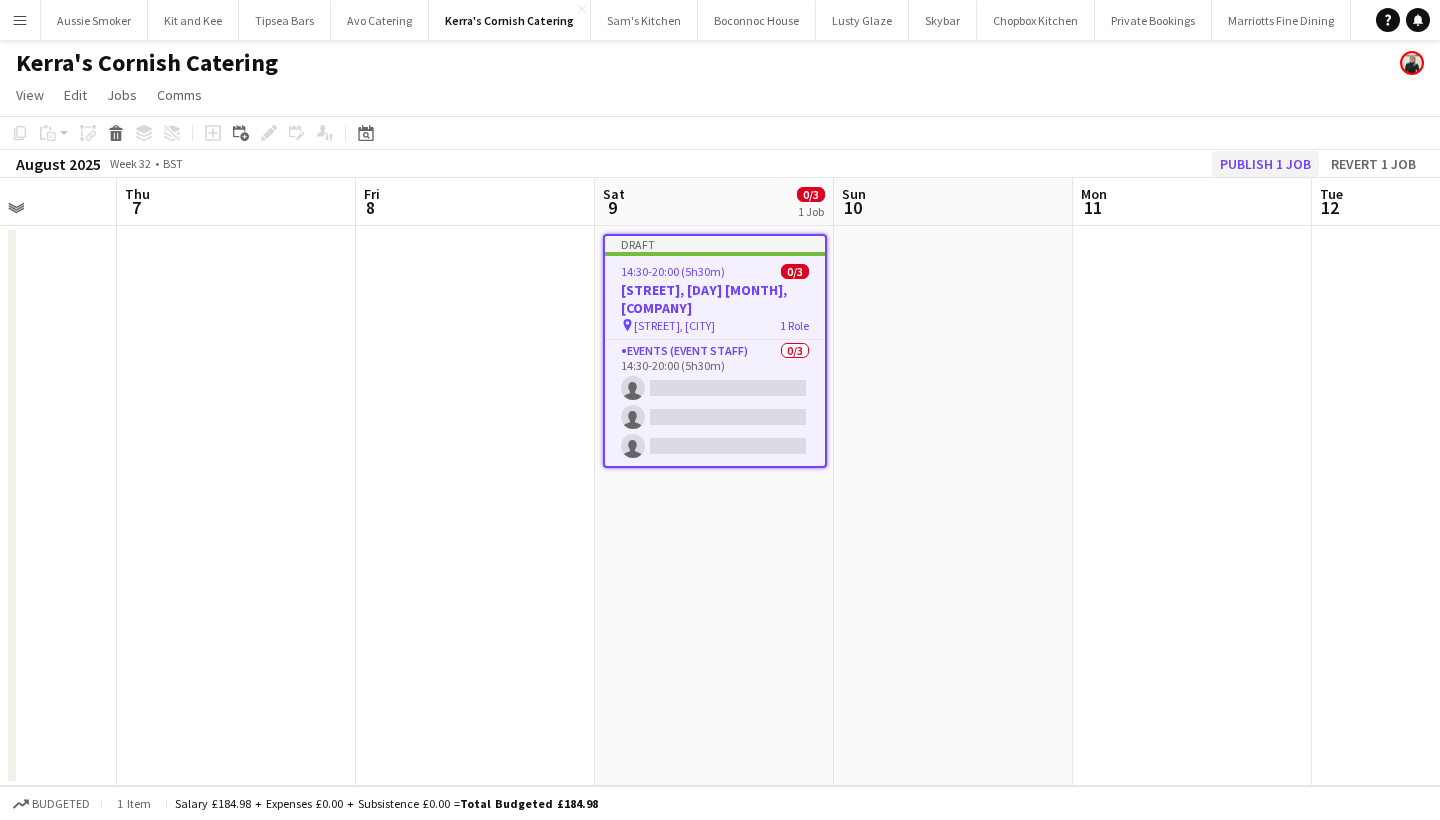 click on "Publish 1 job" 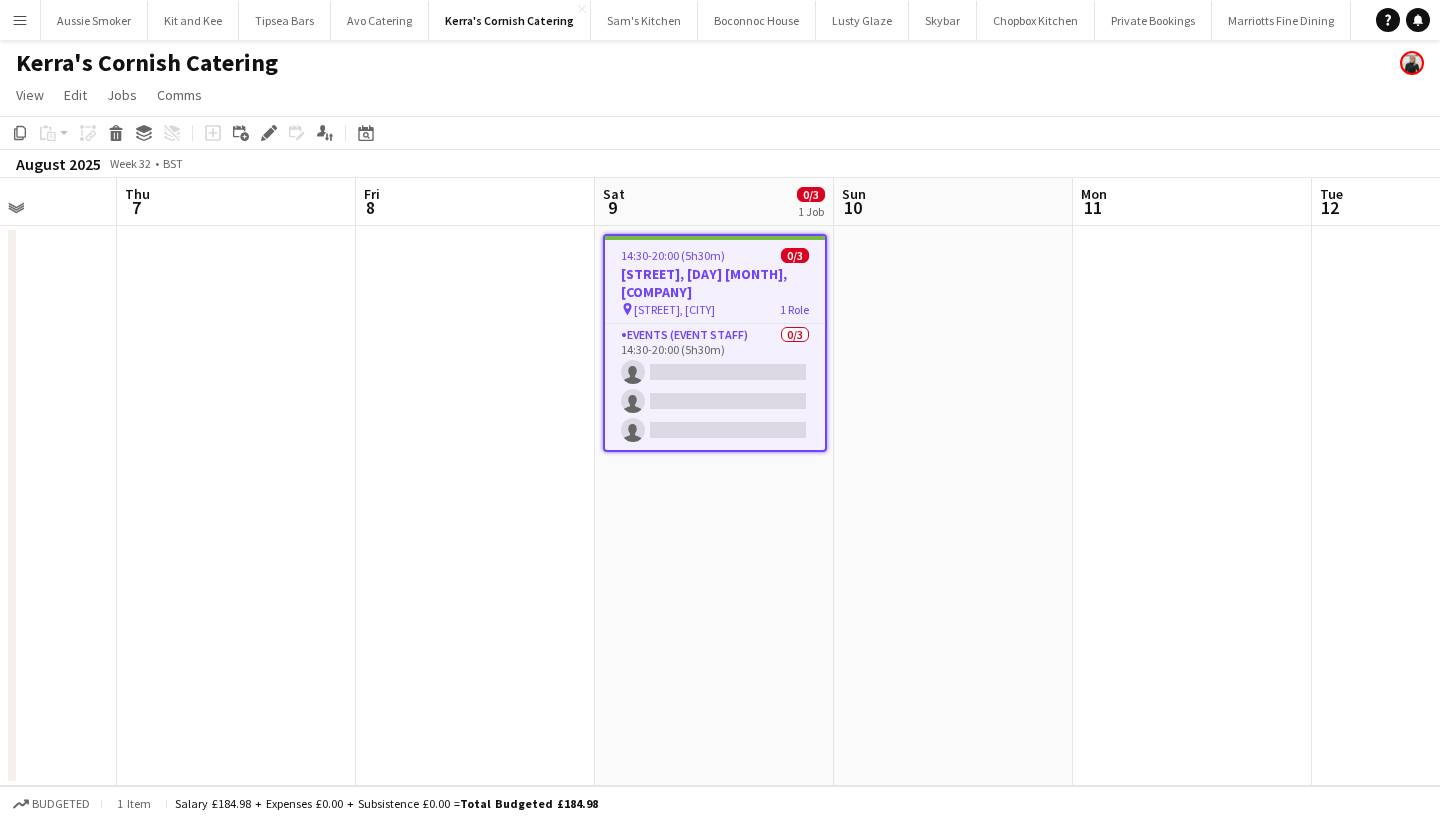 click on "St Tudy, 9th August, Kerra's Catering" at bounding box center [715, 283] 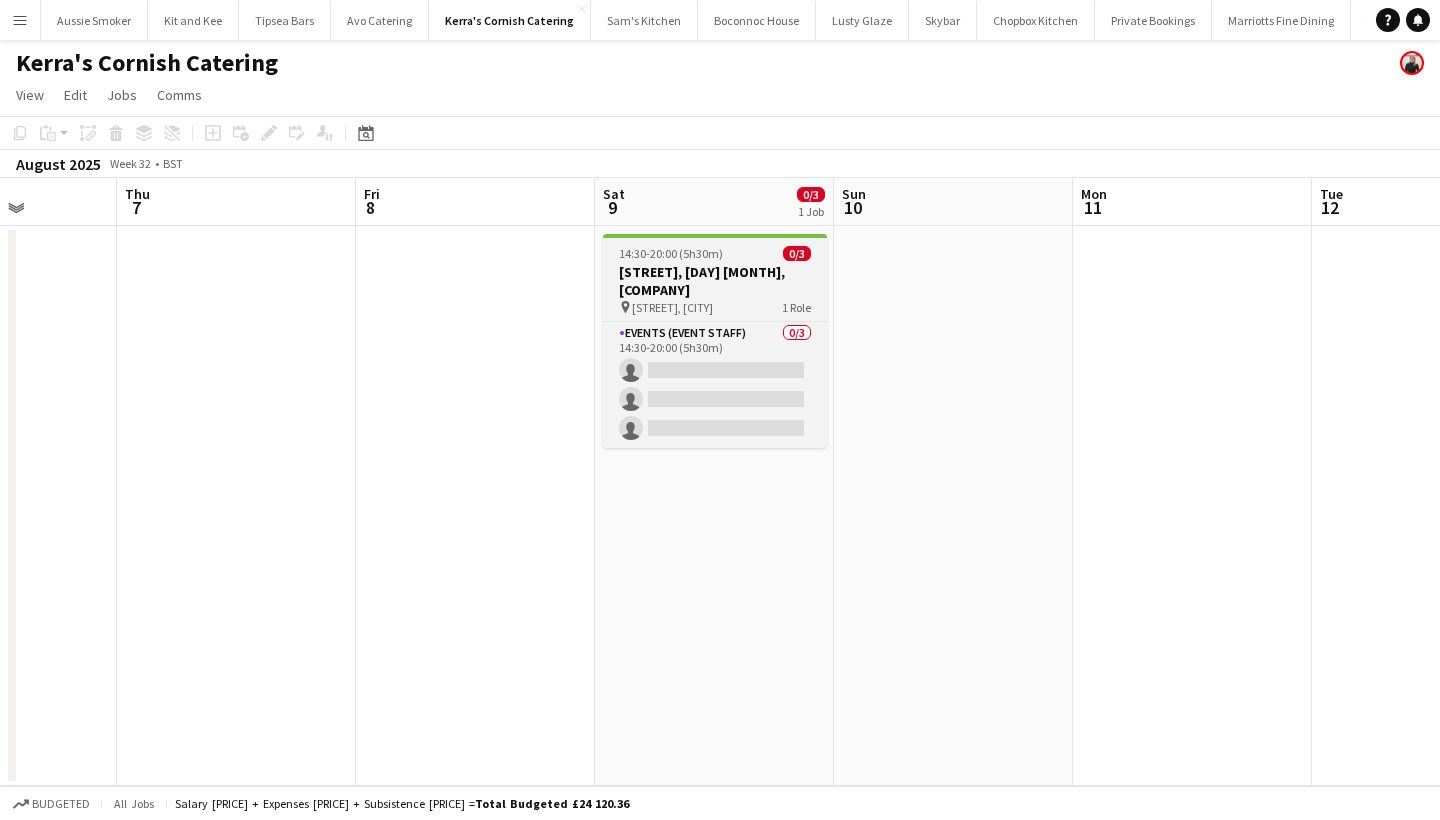 click on "St Tudy, 9th August, Kerra's Catering" at bounding box center [715, 281] 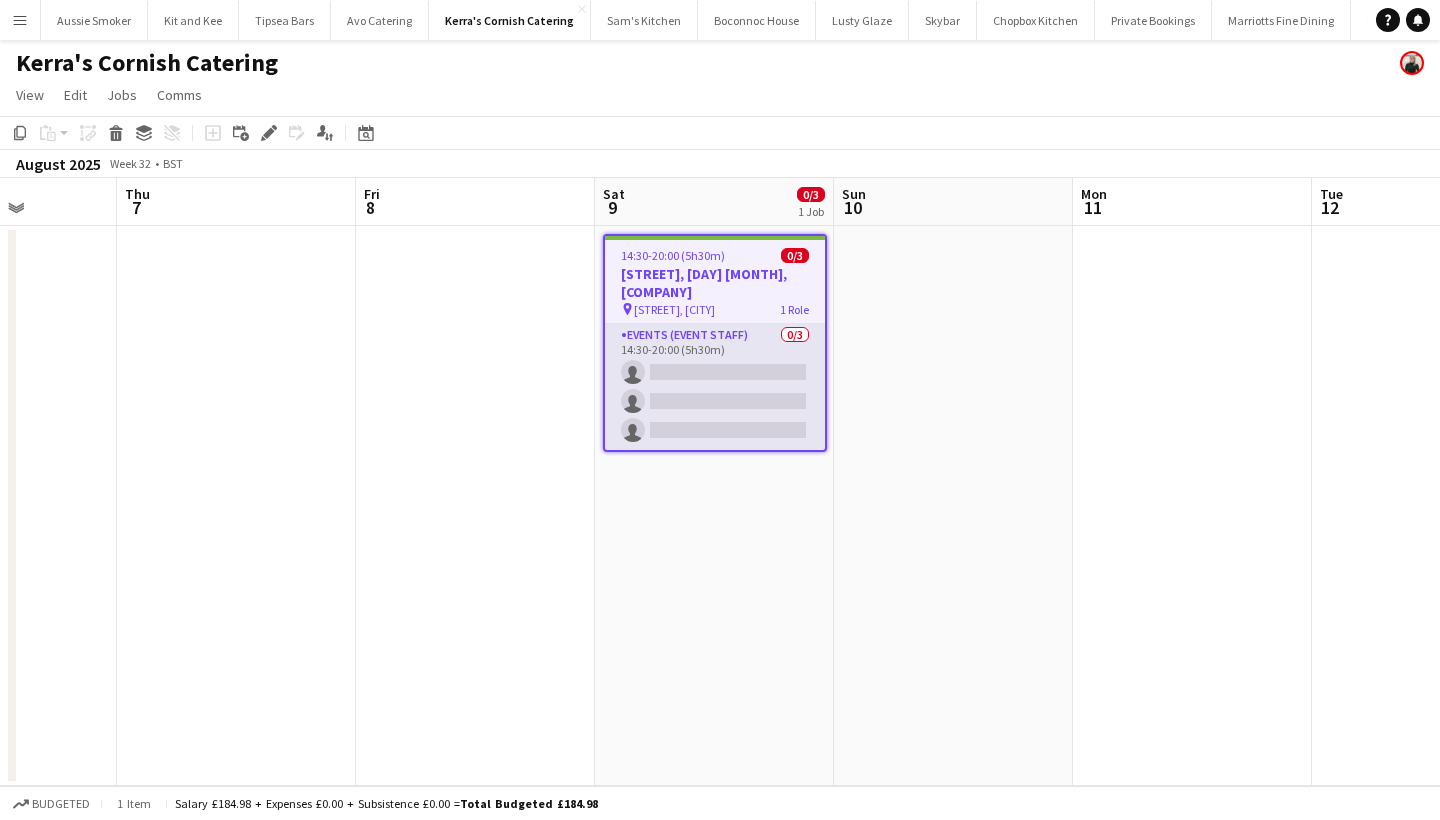 click on "Events (Event Staff)   0/3   14:30-20:00 (5h30m)
single-neutral-actions
single-neutral-actions
single-neutral-actions" at bounding box center (715, 387) 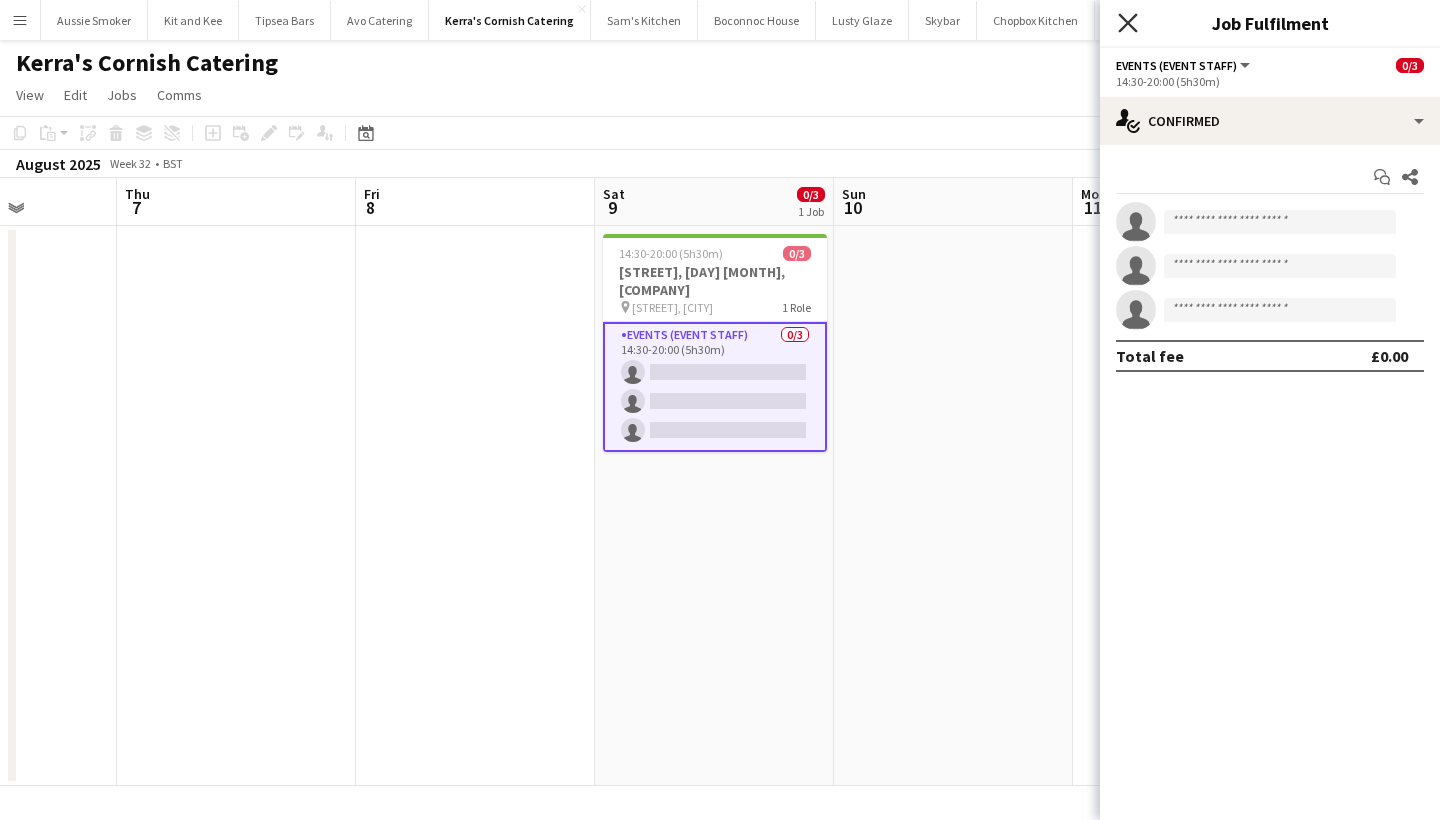 click on "Close pop-in" 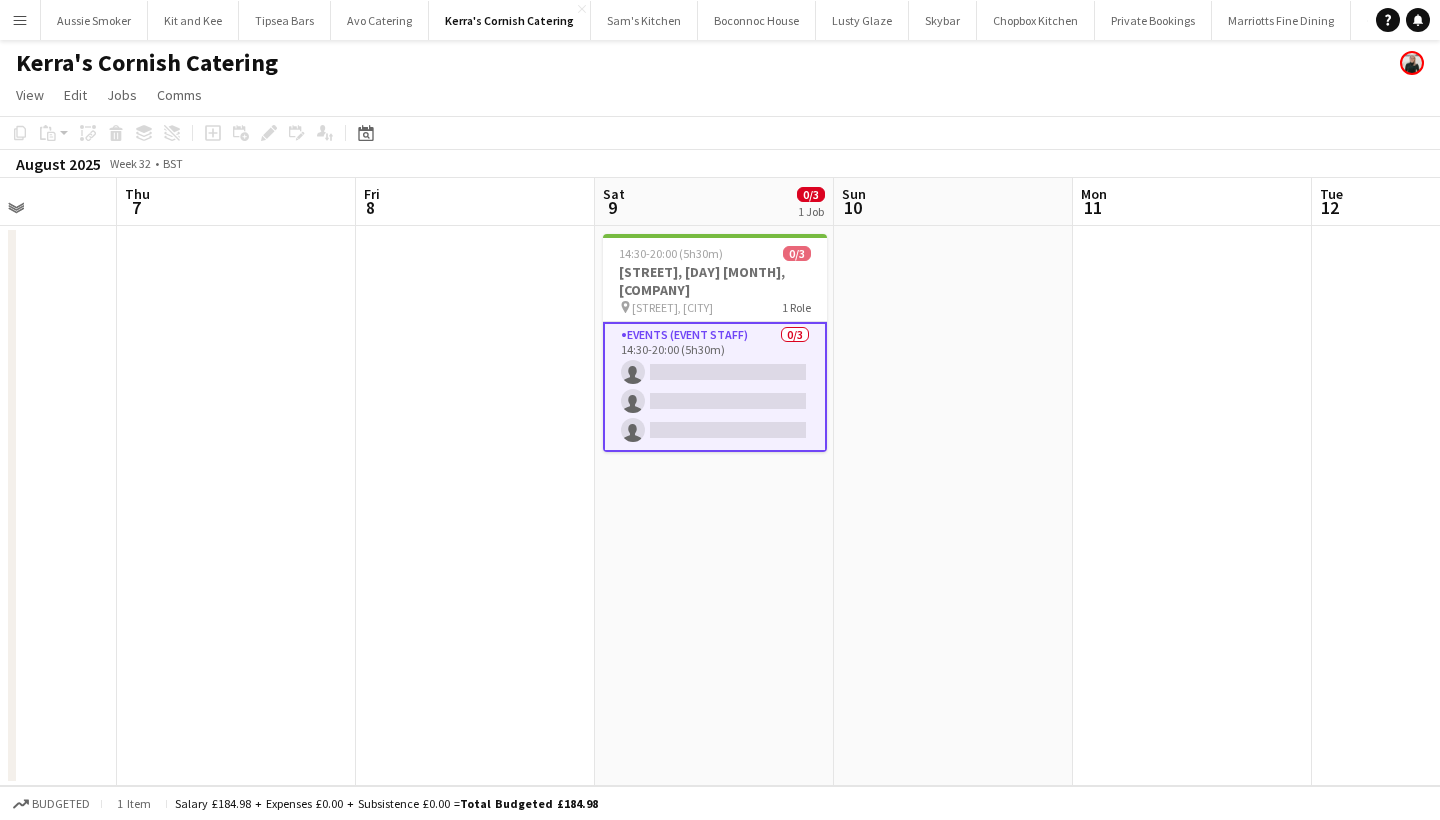 click on "Menu" at bounding box center (20, 20) 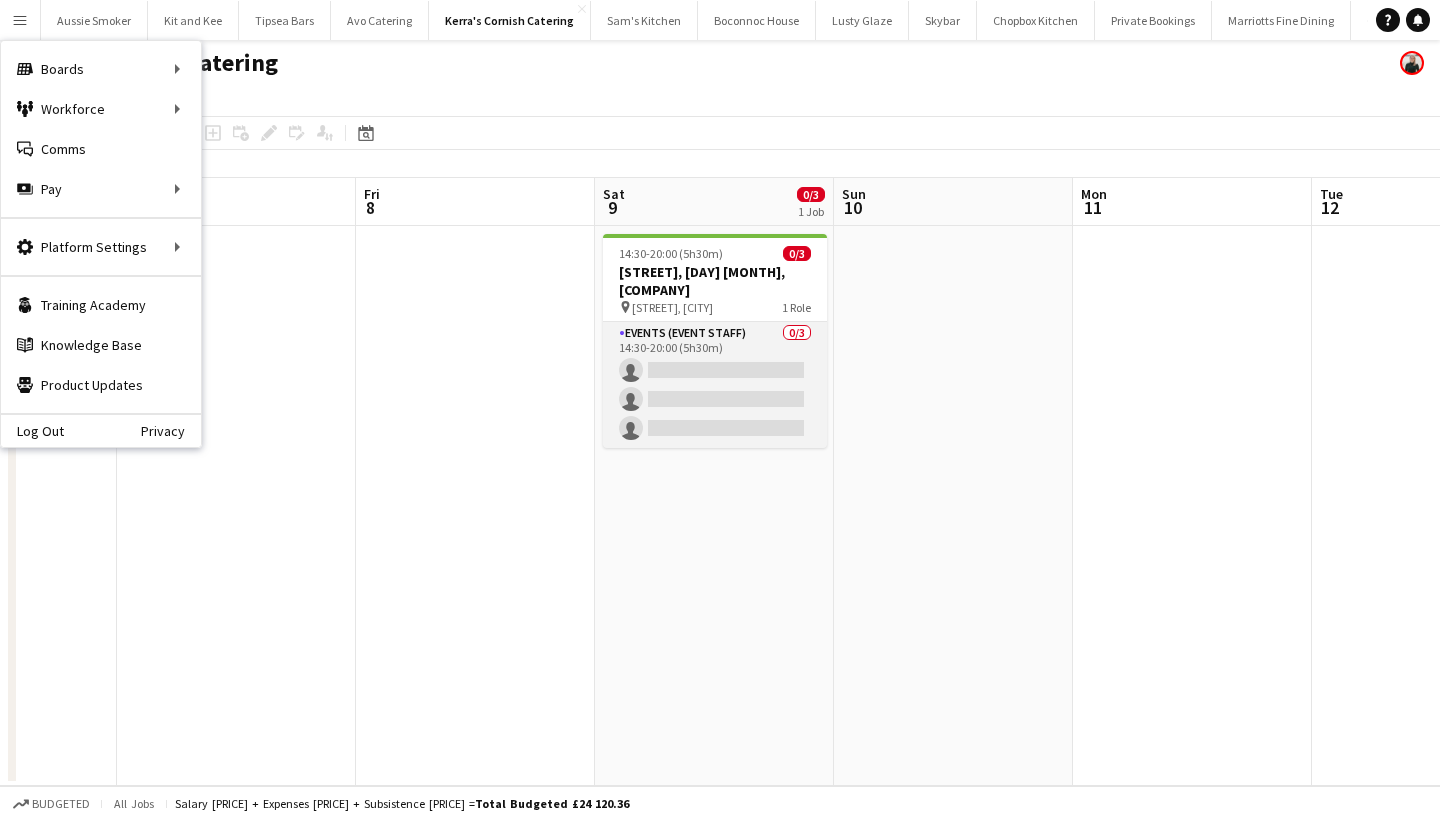 click on "Events (Event Staff)   0/3   14:30-20:00 (5h30m)
single-neutral-actions
single-neutral-actions
single-neutral-actions" at bounding box center [715, 385] 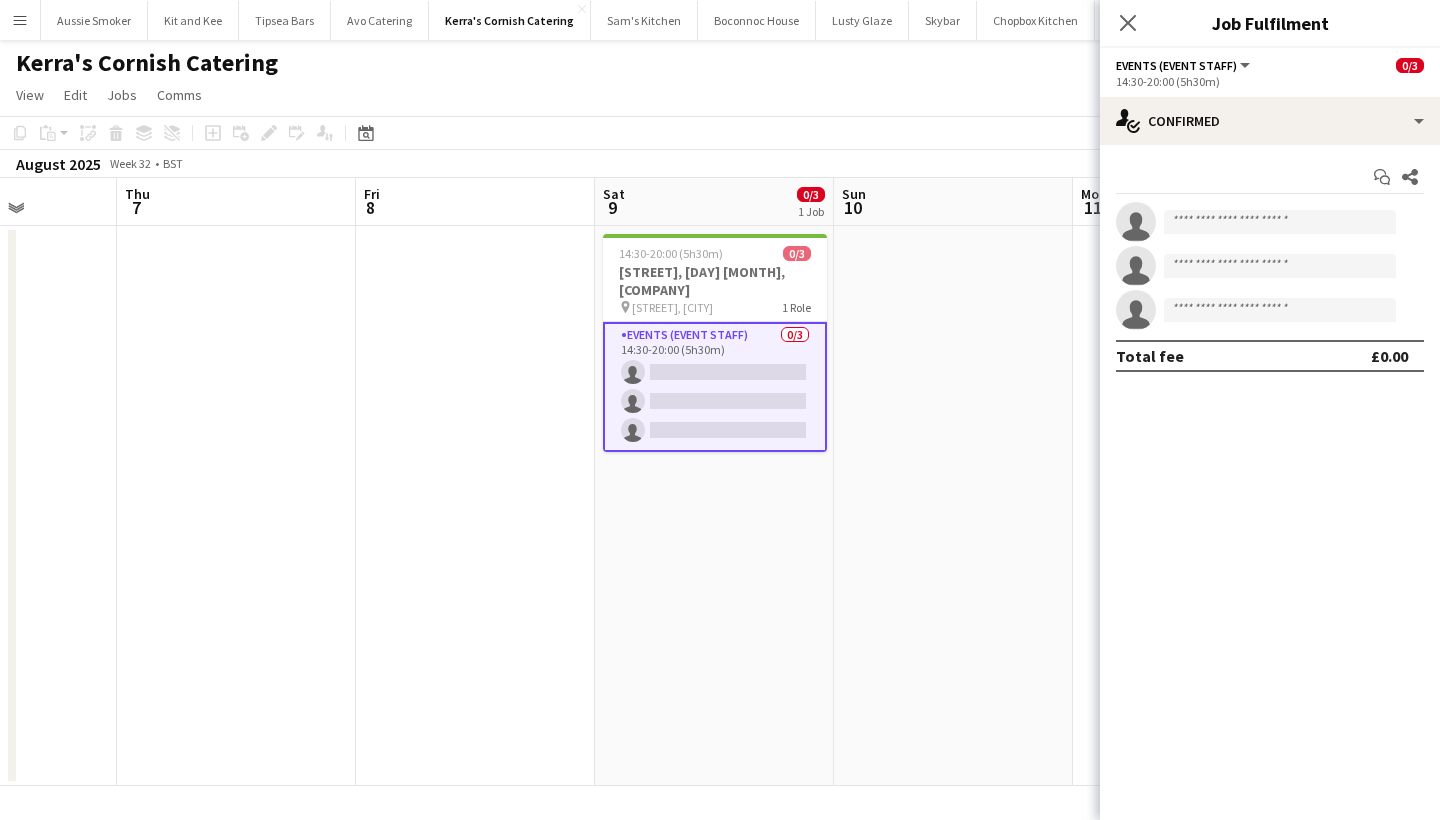 click on "Menu" at bounding box center (20, 20) 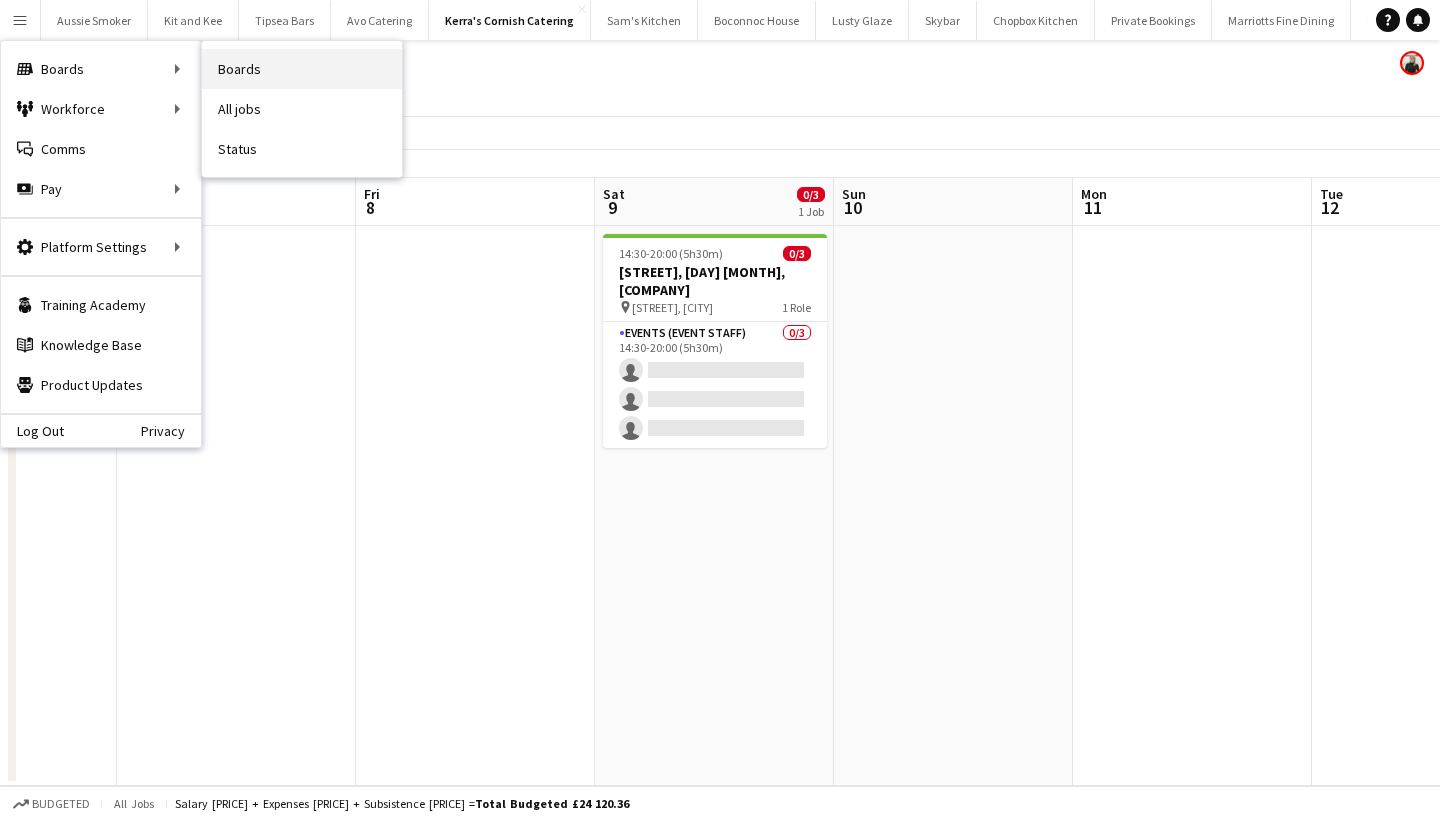 click on "Boards" at bounding box center (302, 69) 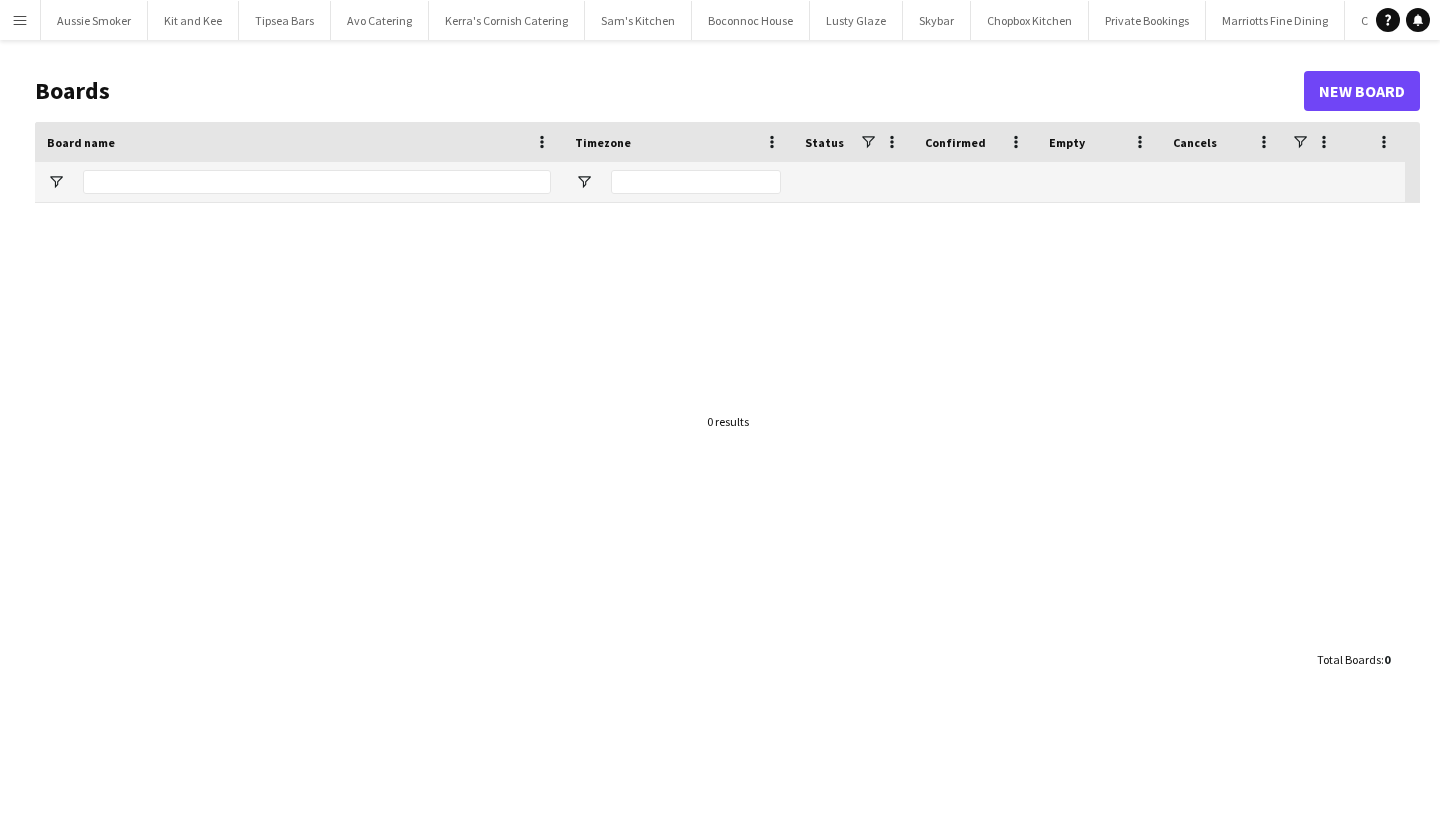 type on "*****" 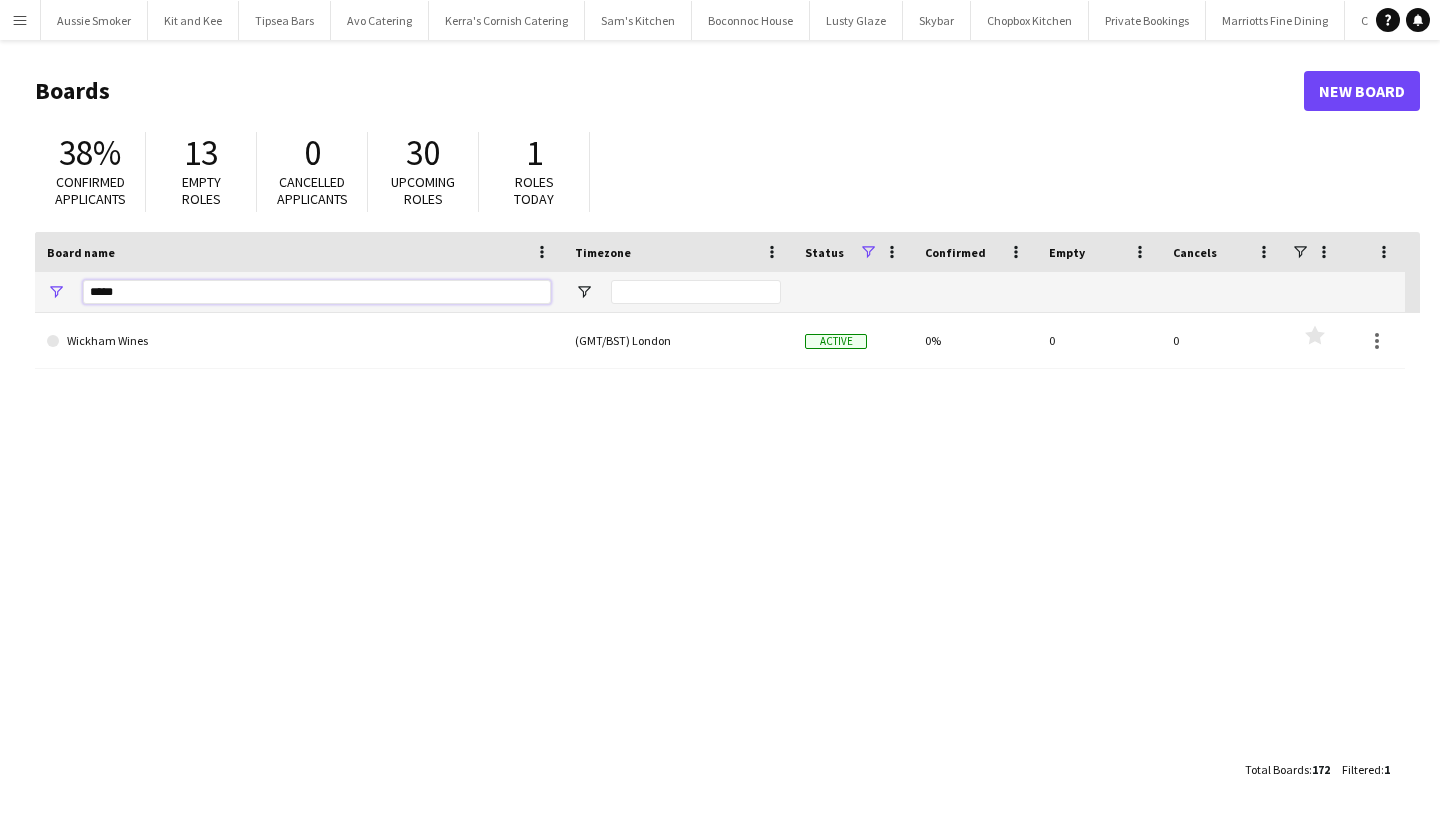 click on "*****" at bounding box center (317, 292) 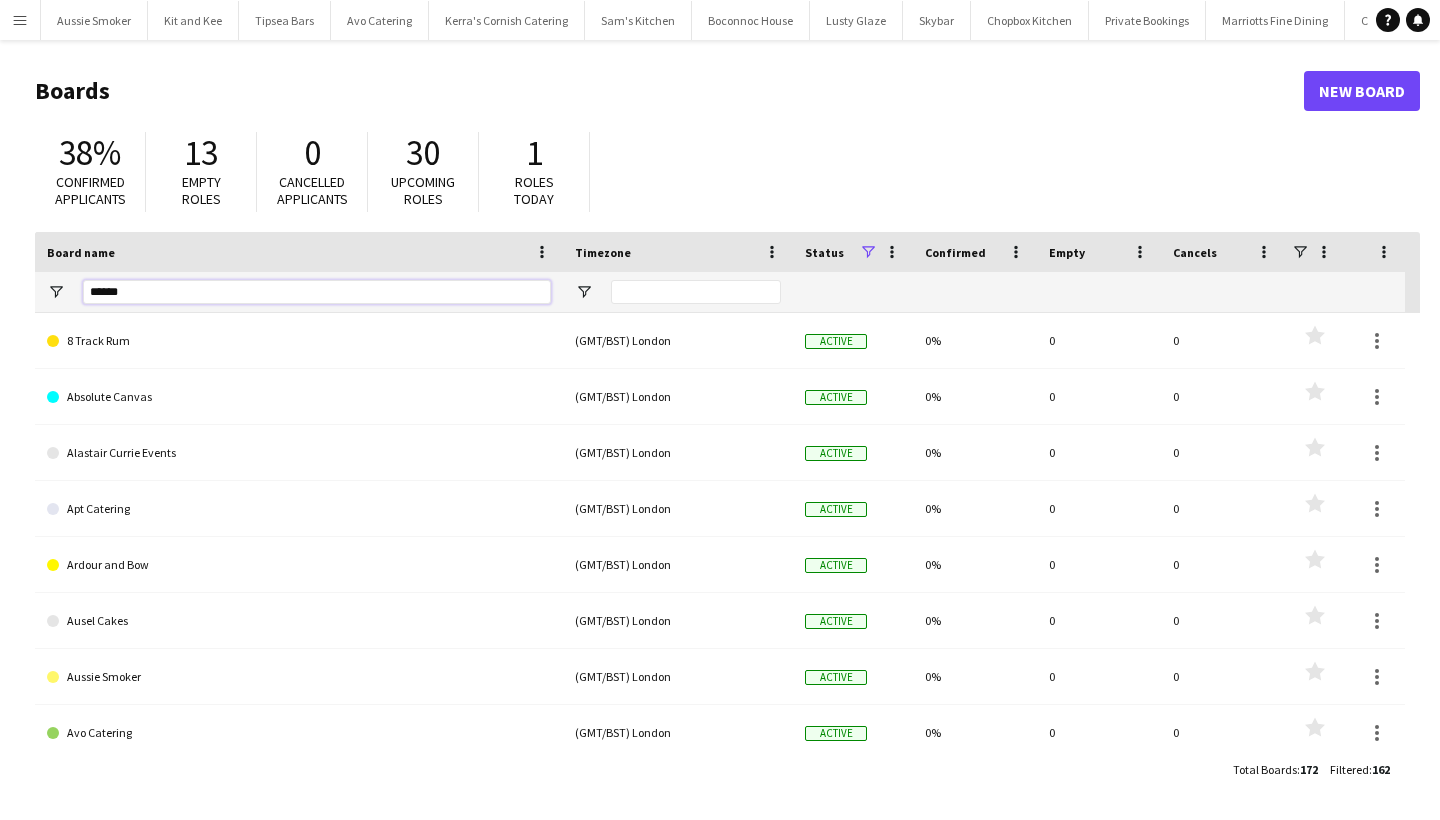 type on "******" 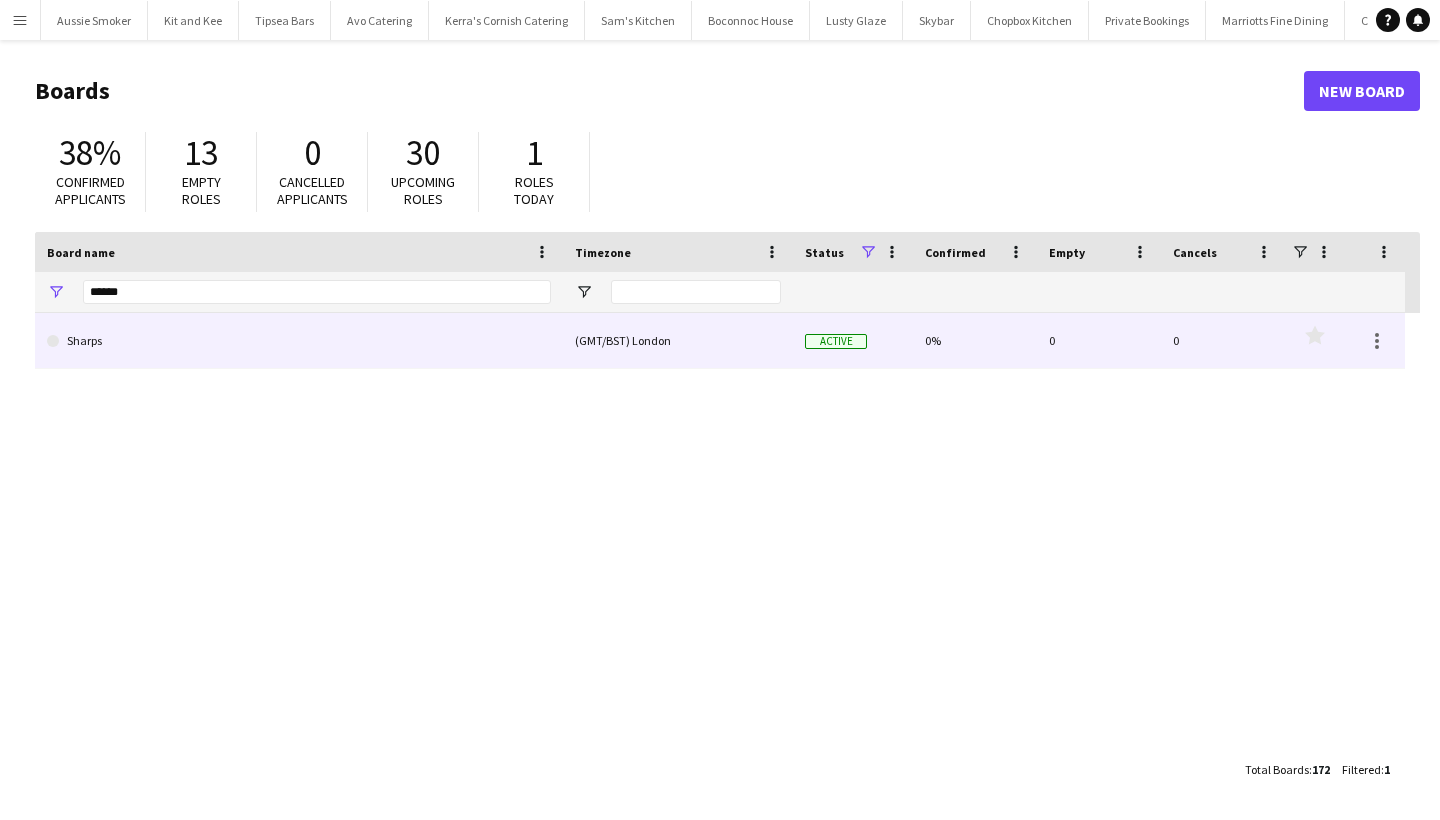 click on "Sharps" 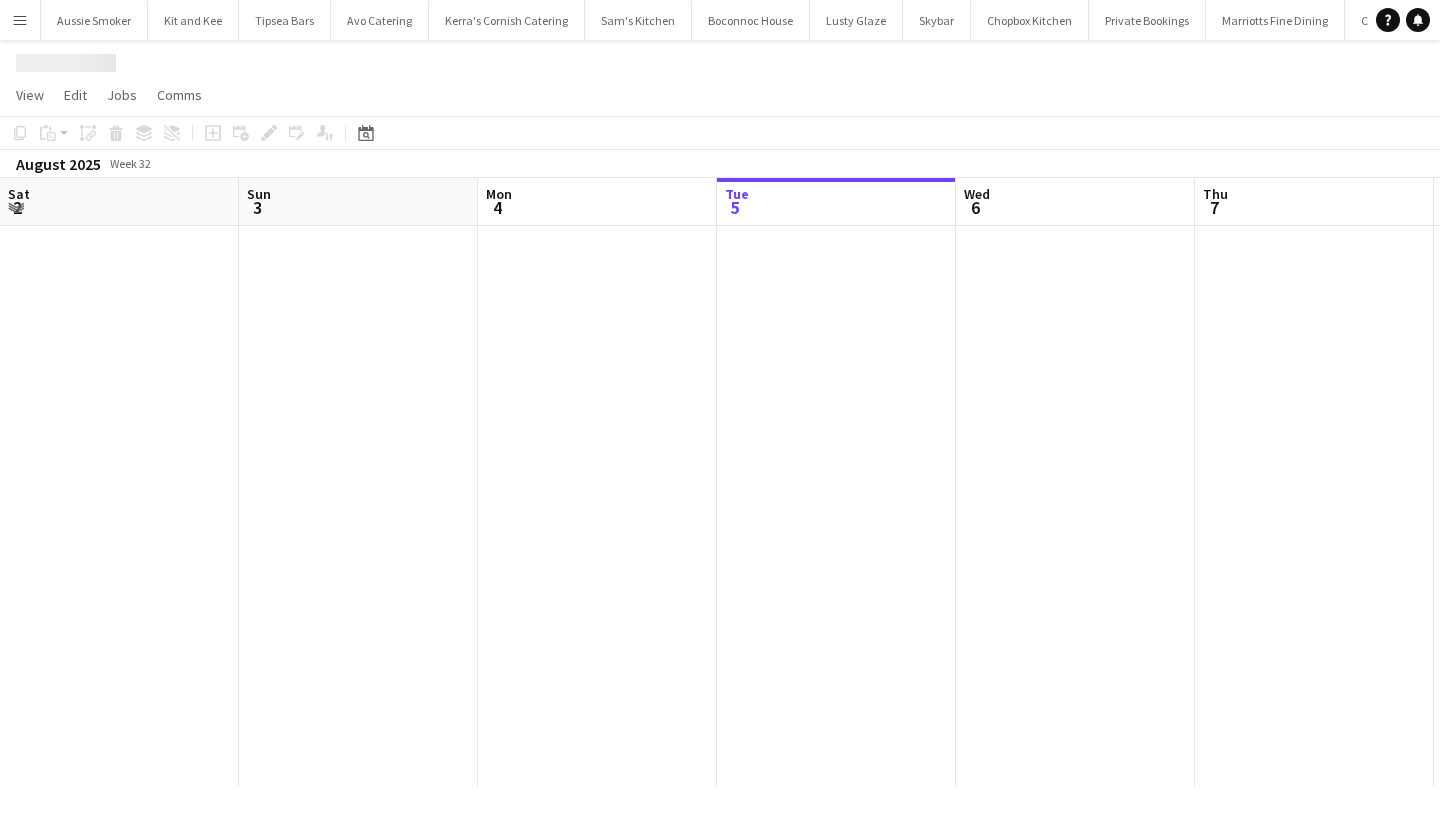 scroll, scrollTop: 0, scrollLeft: 478, axis: horizontal 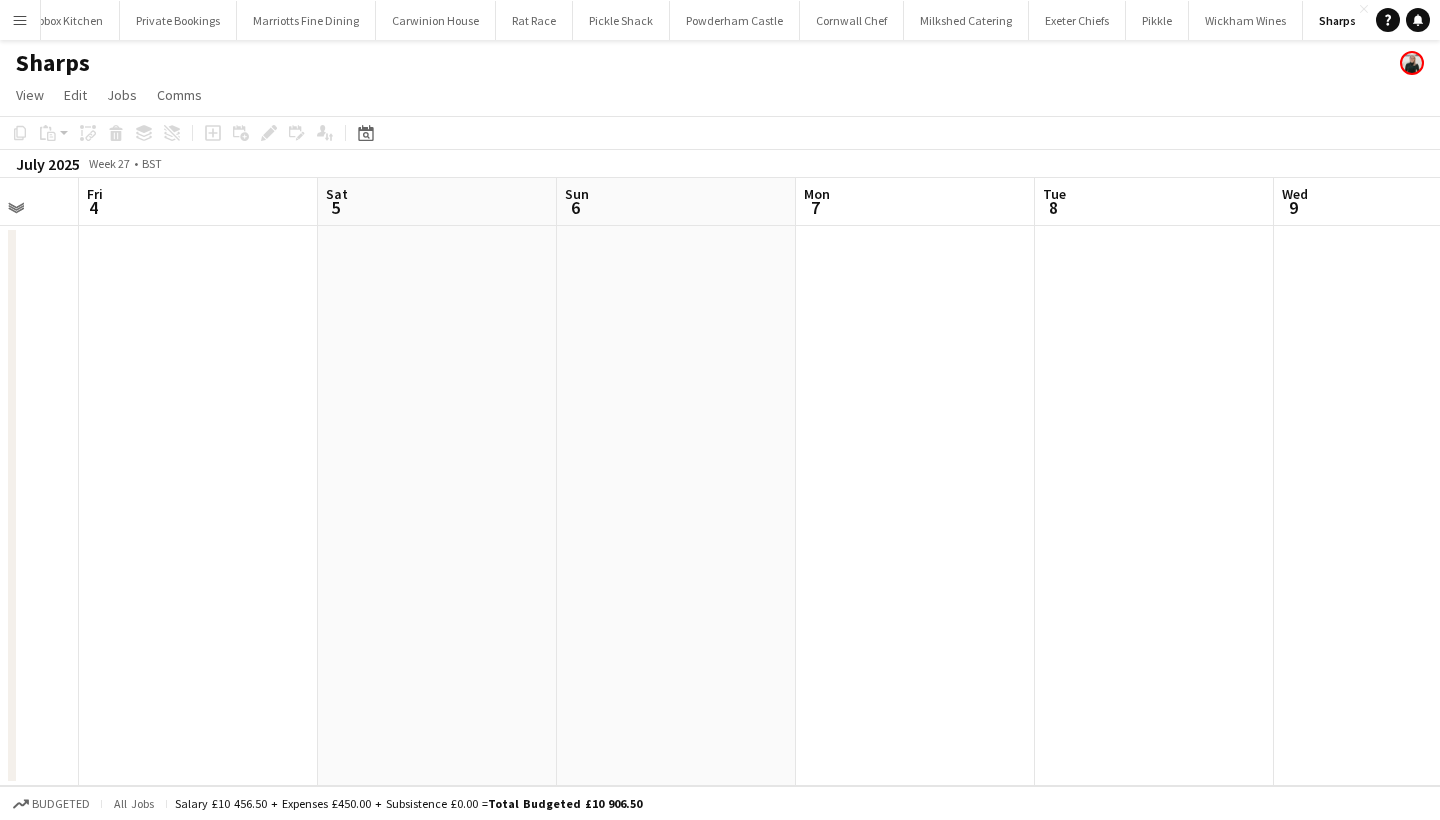 click on "Menu" at bounding box center (20, 20) 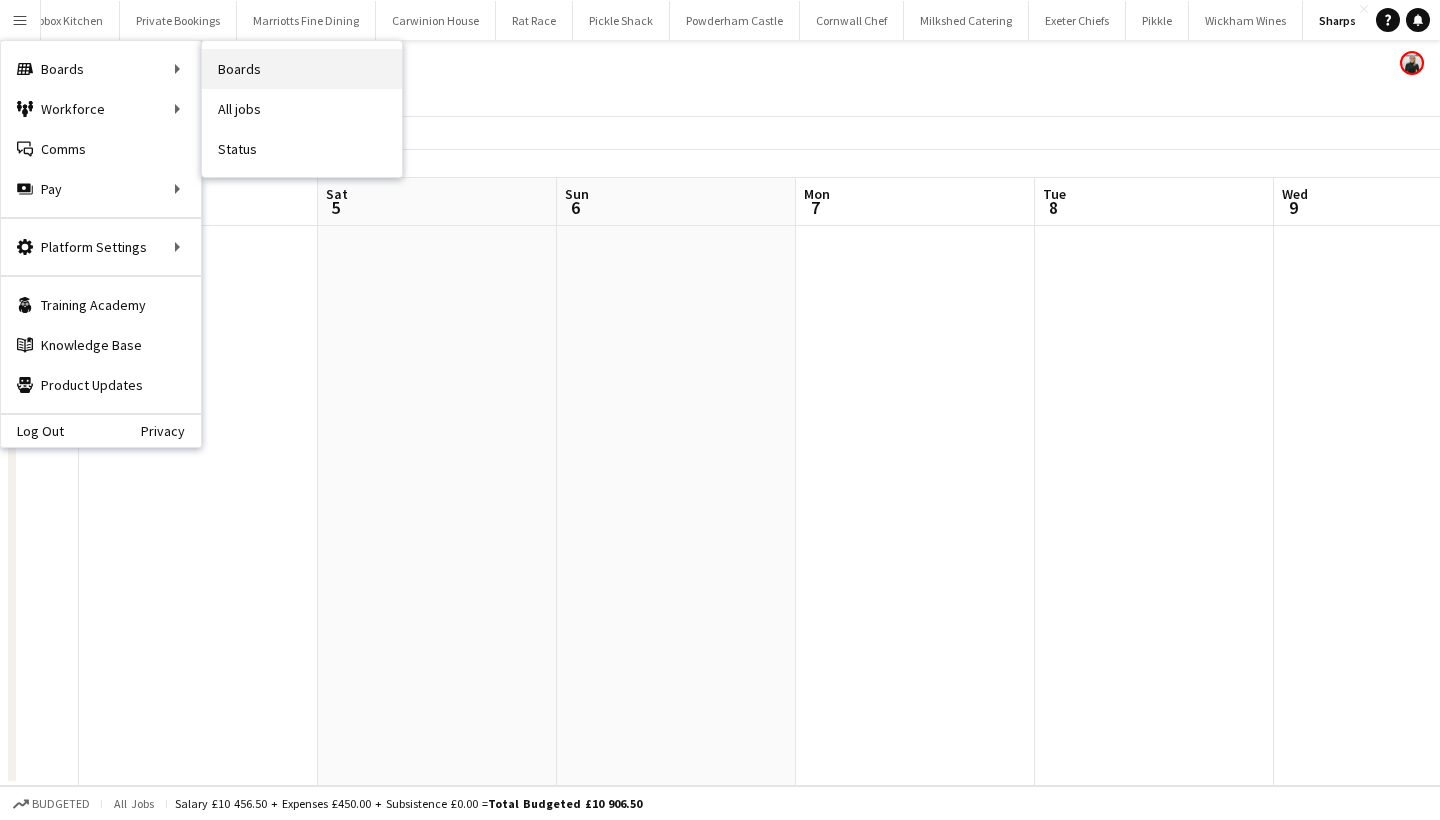 click on "Boards" at bounding box center (302, 69) 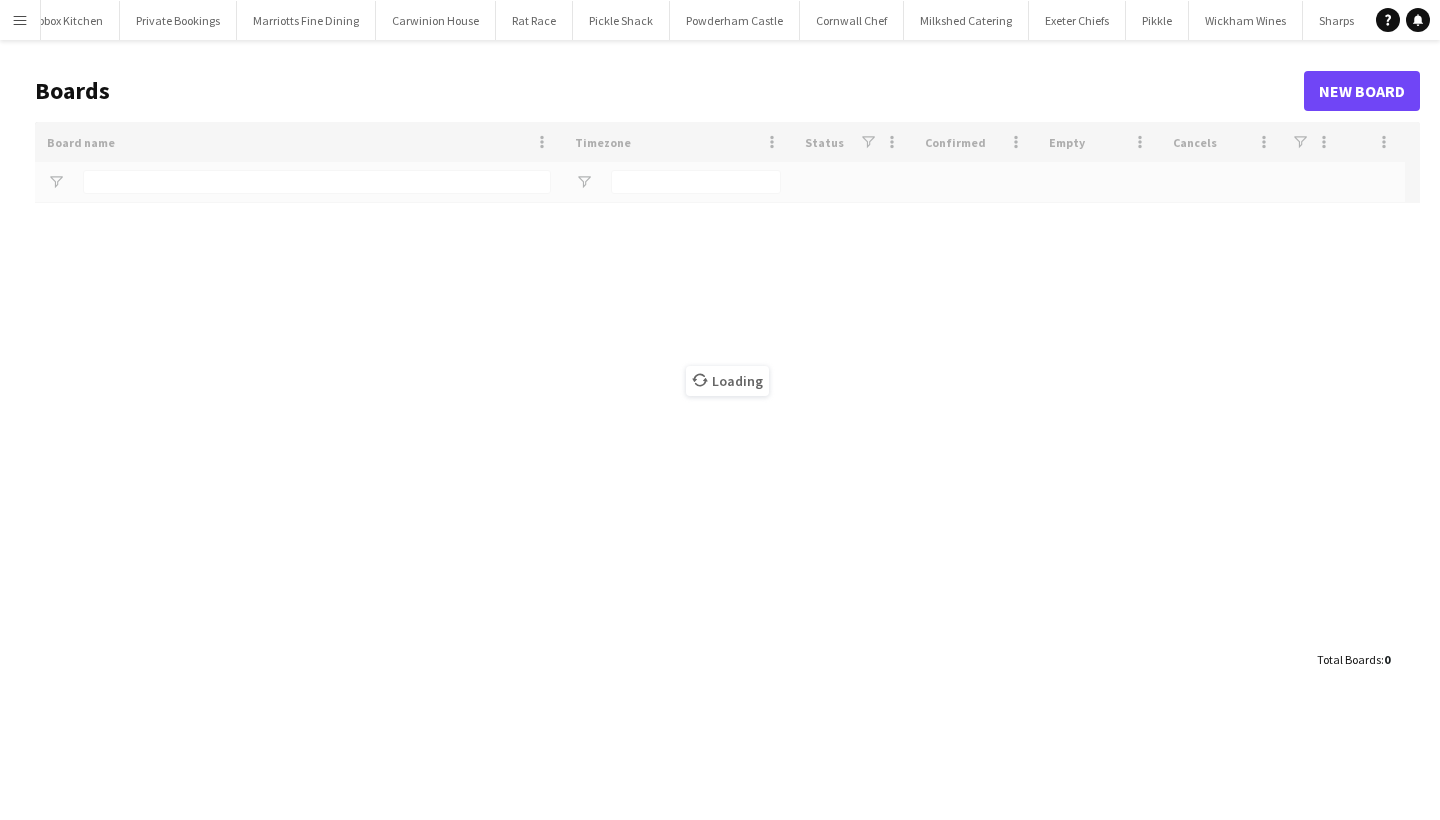 scroll, scrollTop: 0, scrollLeft: 968, axis: horizontal 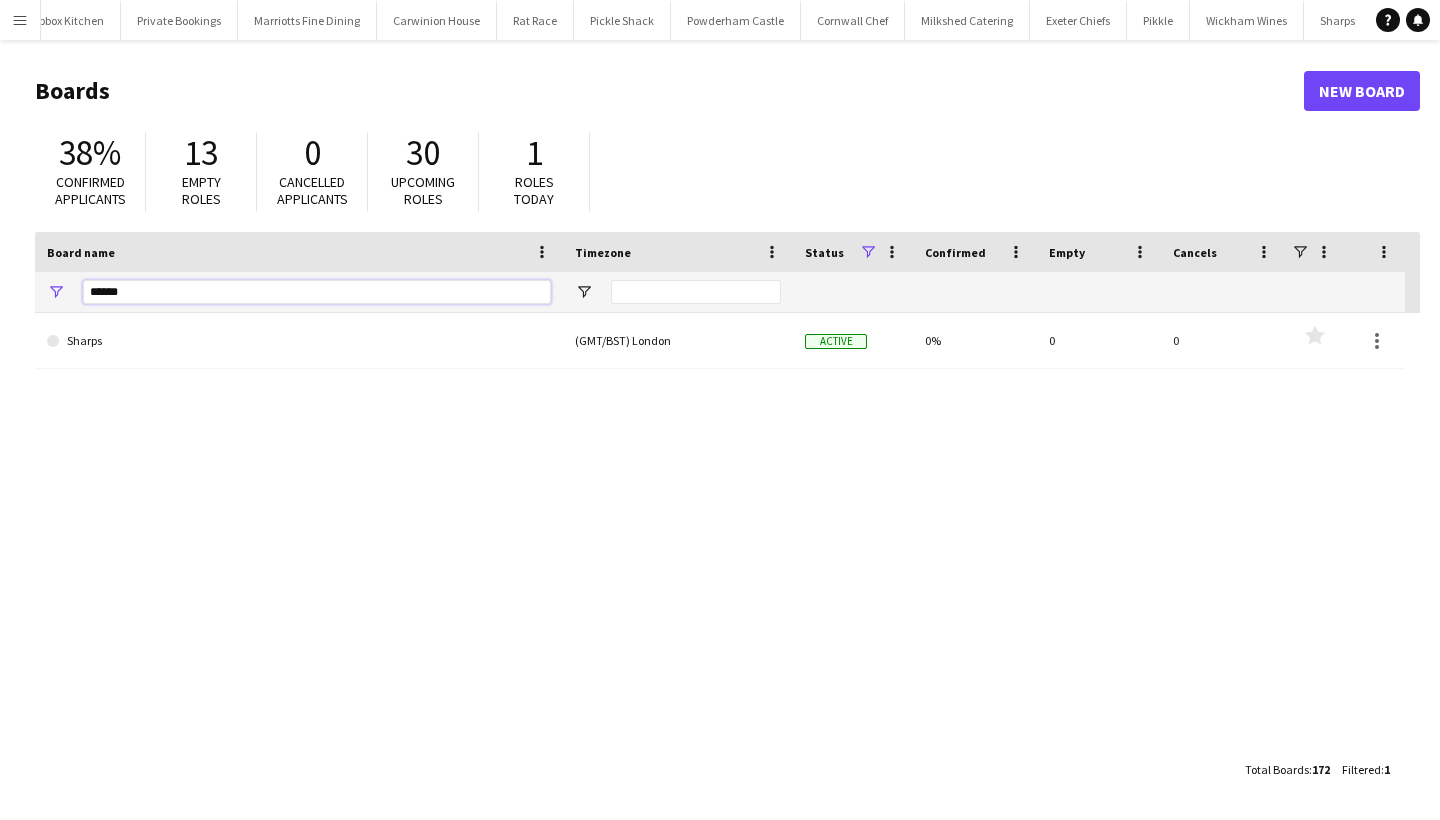 click on "******" at bounding box center (317, 292) 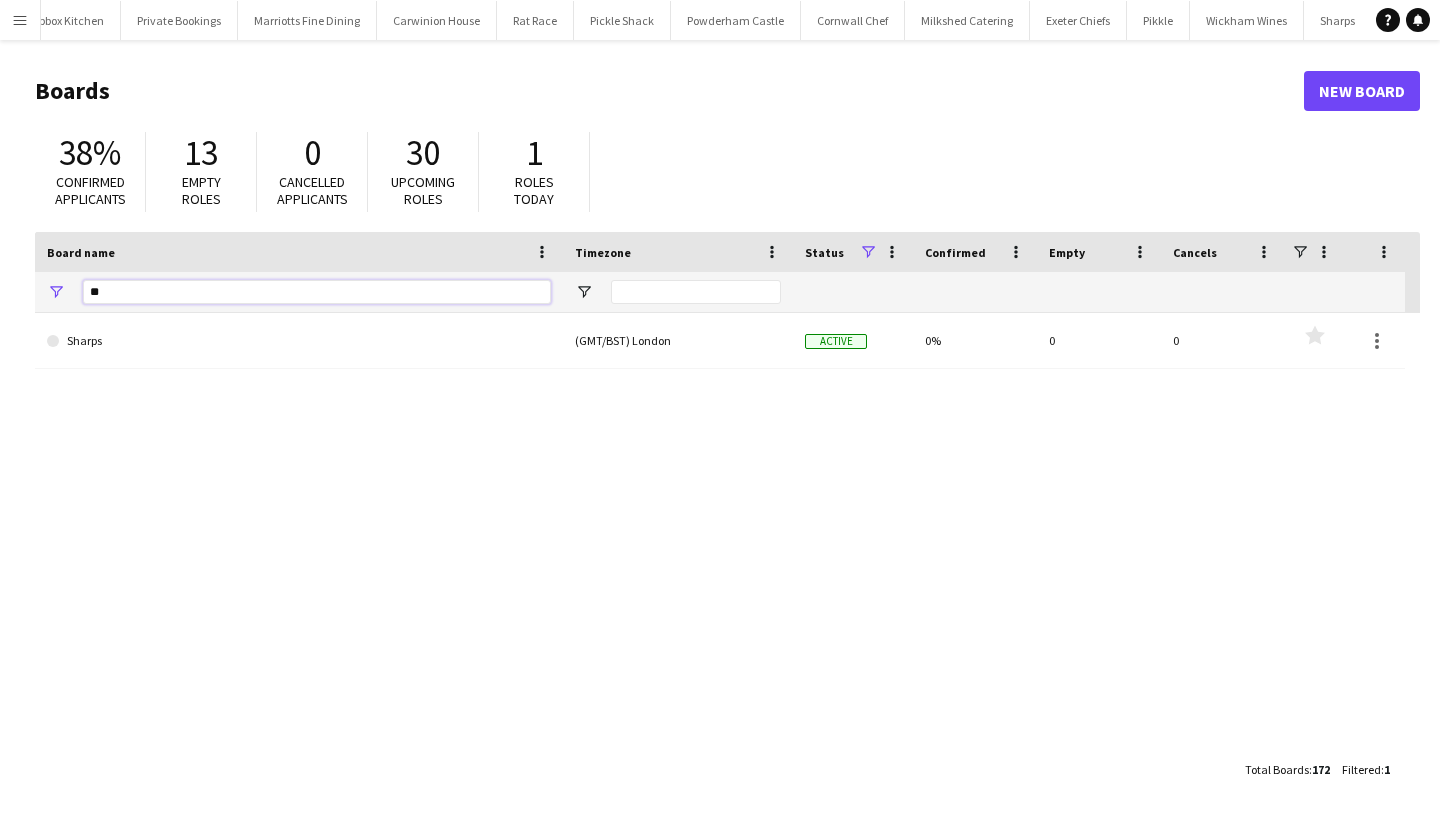type on "*" 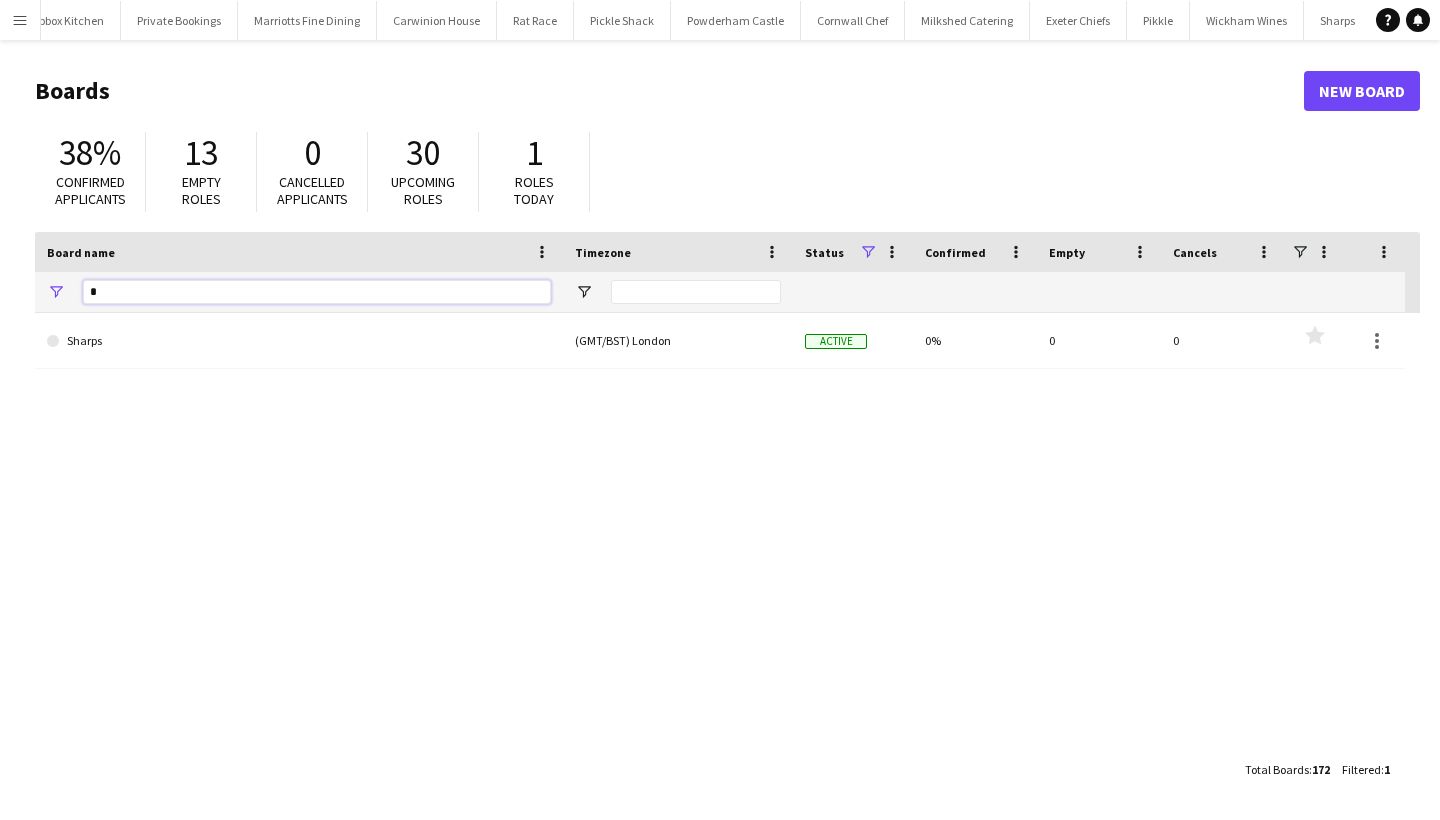 type 